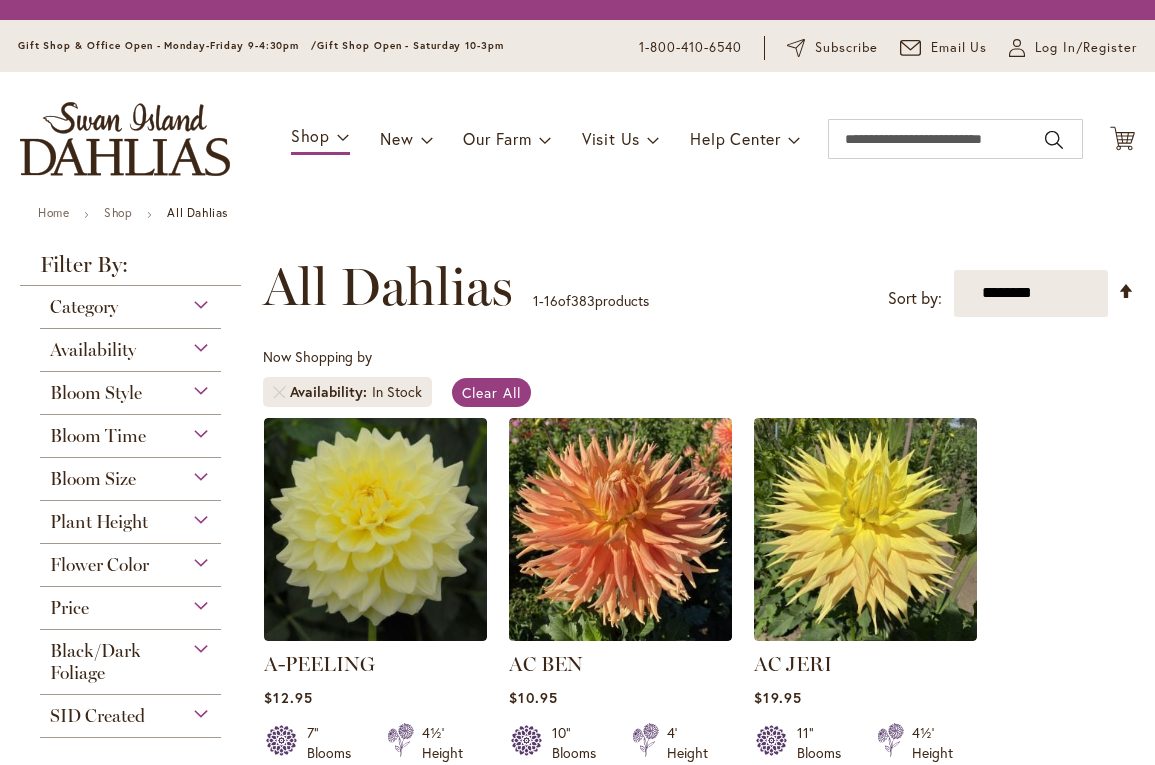 scroll, scrollTop: 0, scrollLeft: 0, axis: both 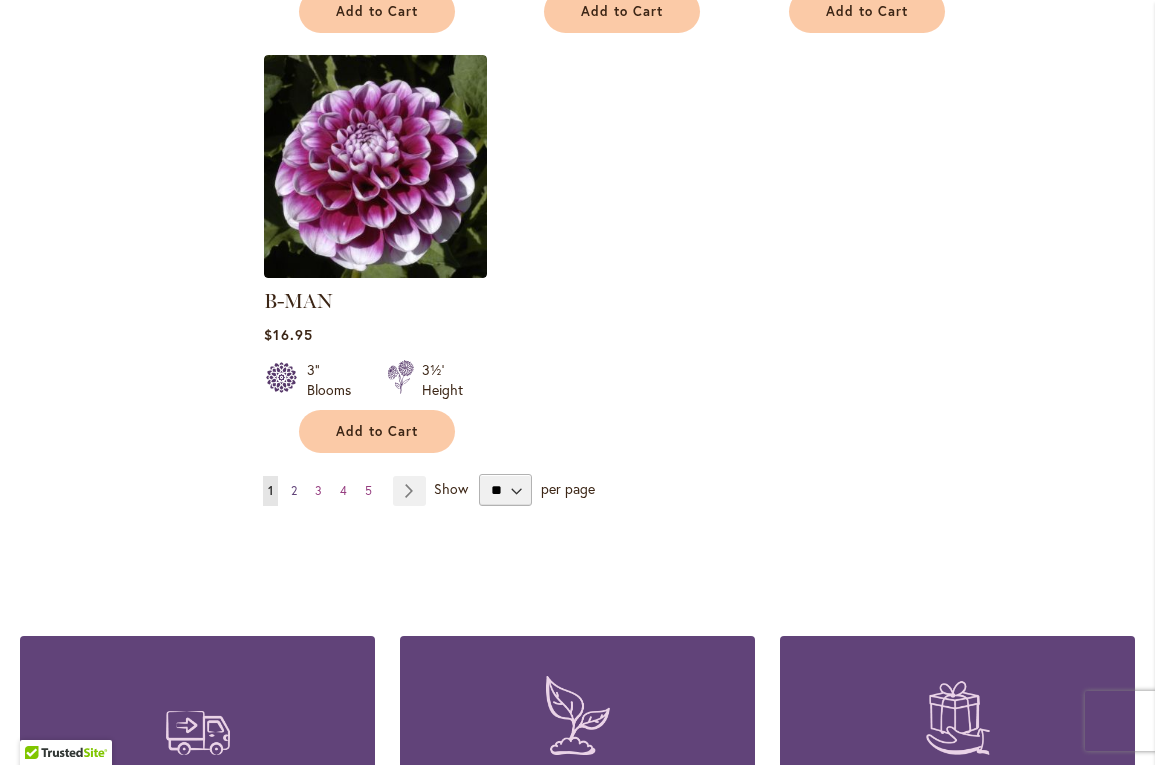 click on "2" at bounding box center (294, 490) 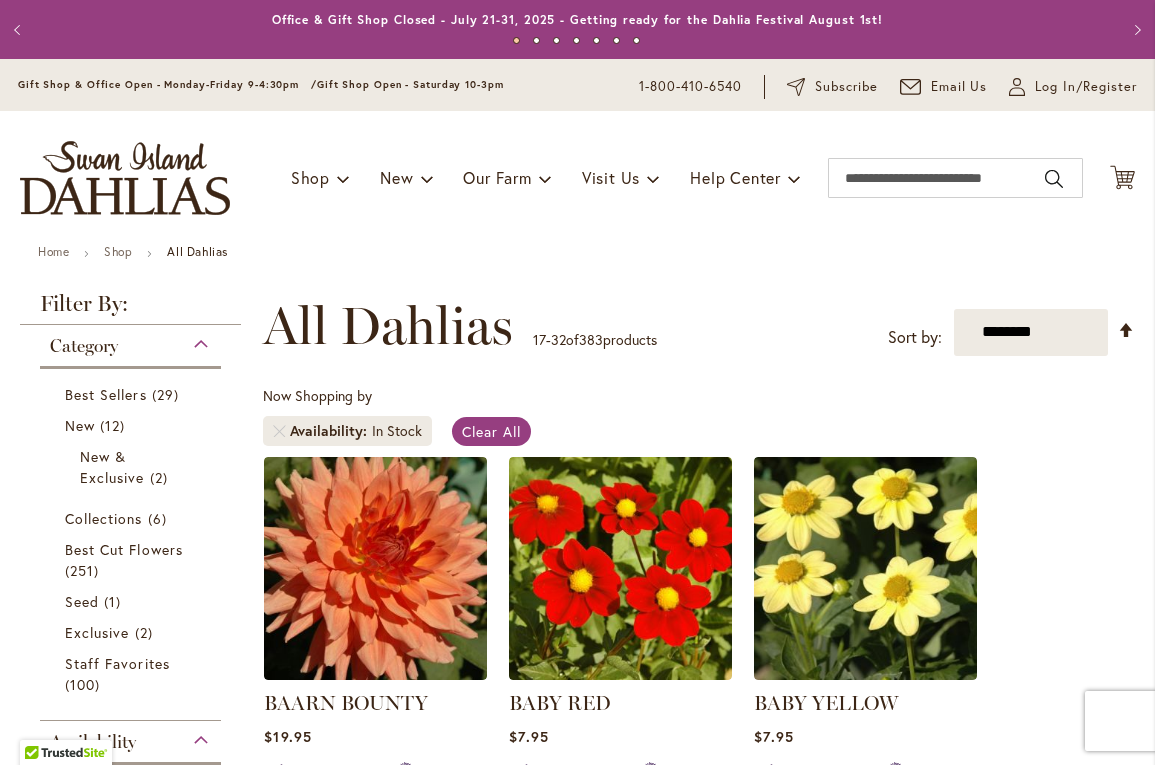 scroll, scrollTop: 0, scrollLeft: 0, axis: both 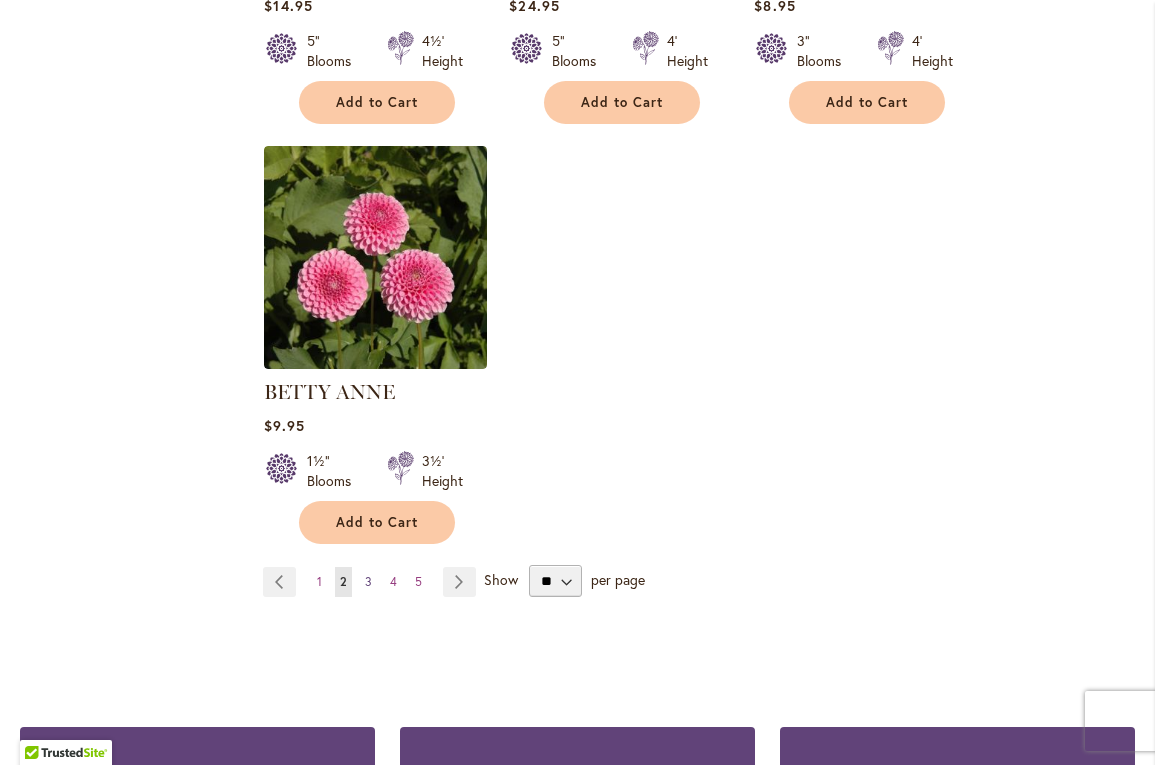click on "3" at bounding box center [368, 581] 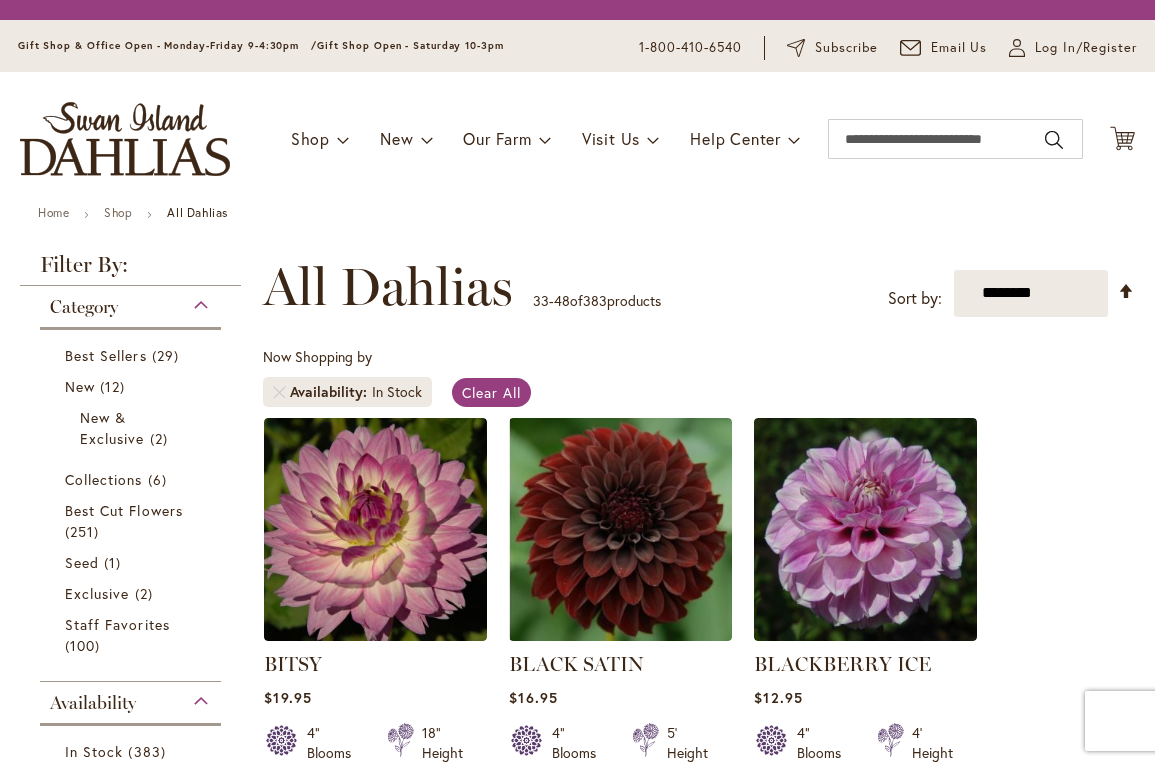 scroll, scrollTop: 0, scrollLeft: 0, axis: both 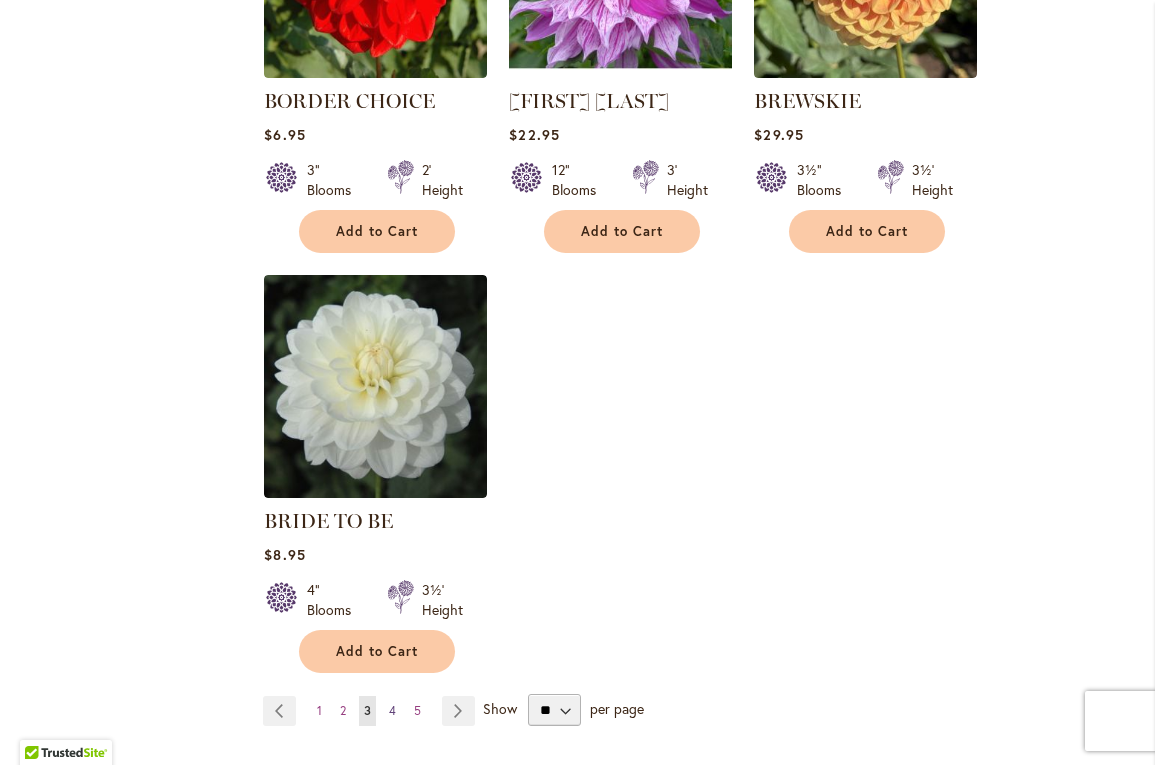 click on "Page
4" at bounding box center [392, 711] 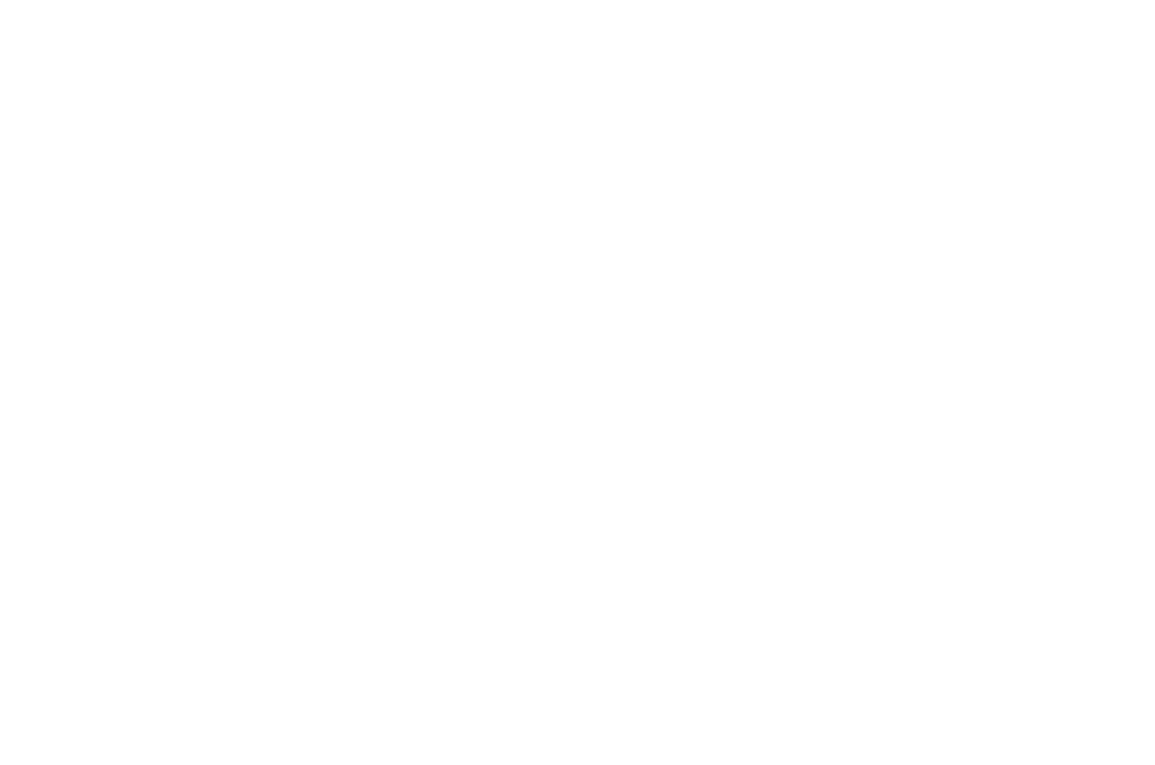 scroll, scrollTop: 0, scrollLeft: 0, axis: both 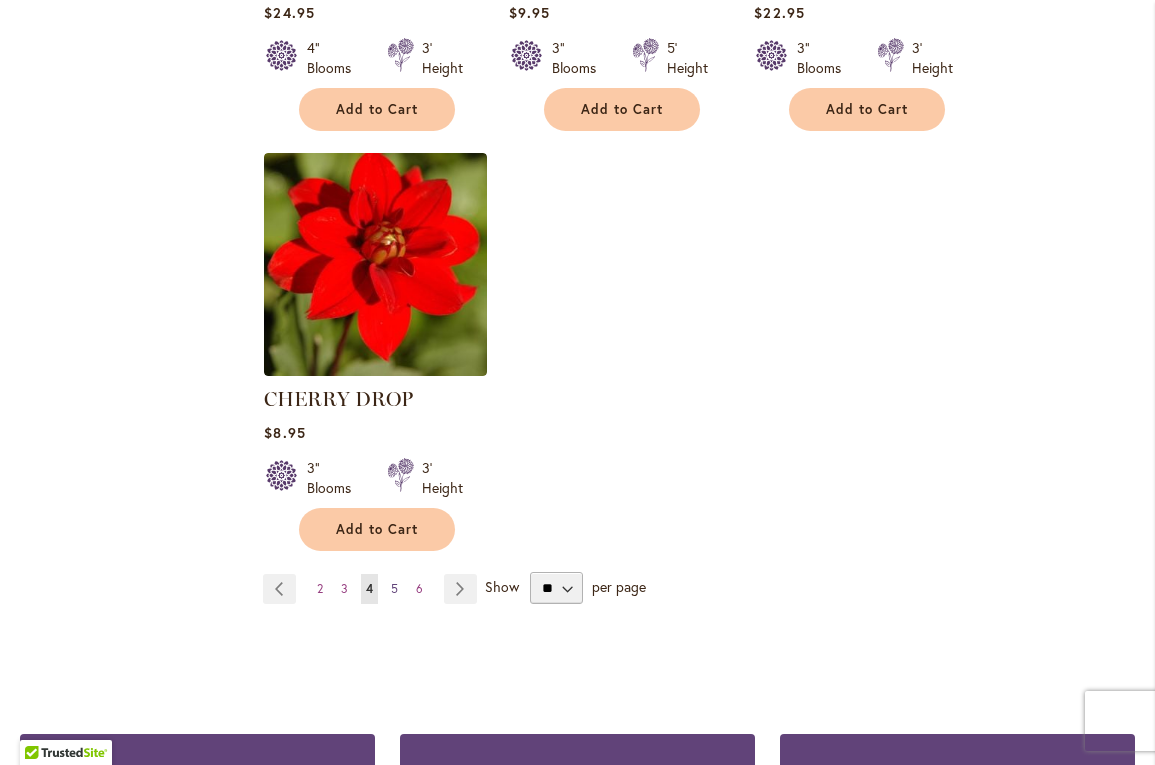 click on "5" at bounding box center (394, 588) 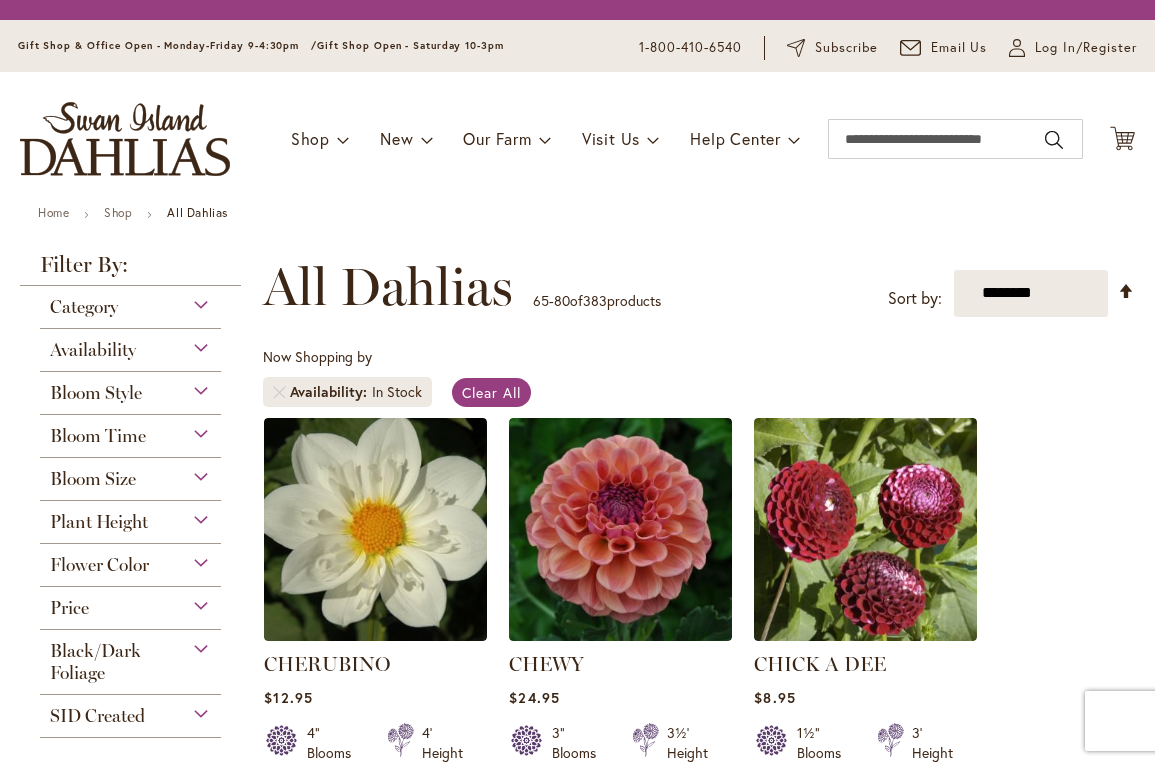 scroll, scrollTop: 0, scrollLeft: 0, axis: both 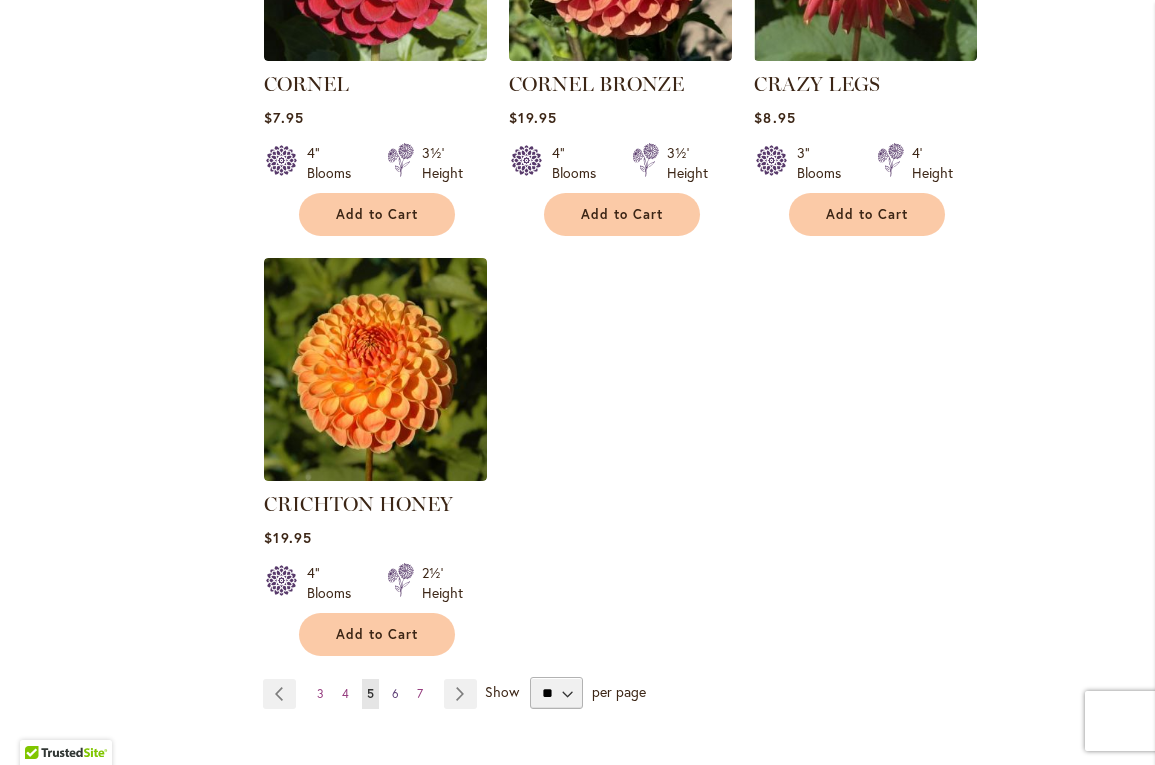 click on "6" at bounding box center [395, 693] 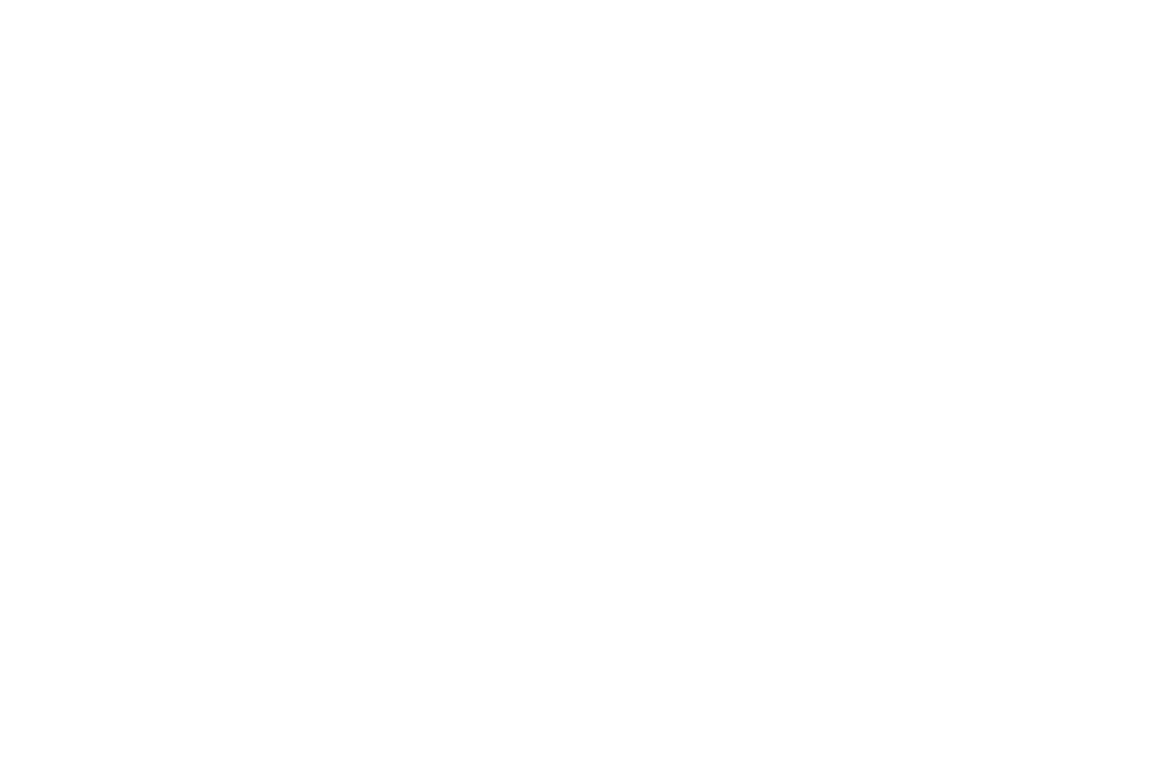scroll, scrollTop: 0, scrollLeft: 0, axis: both 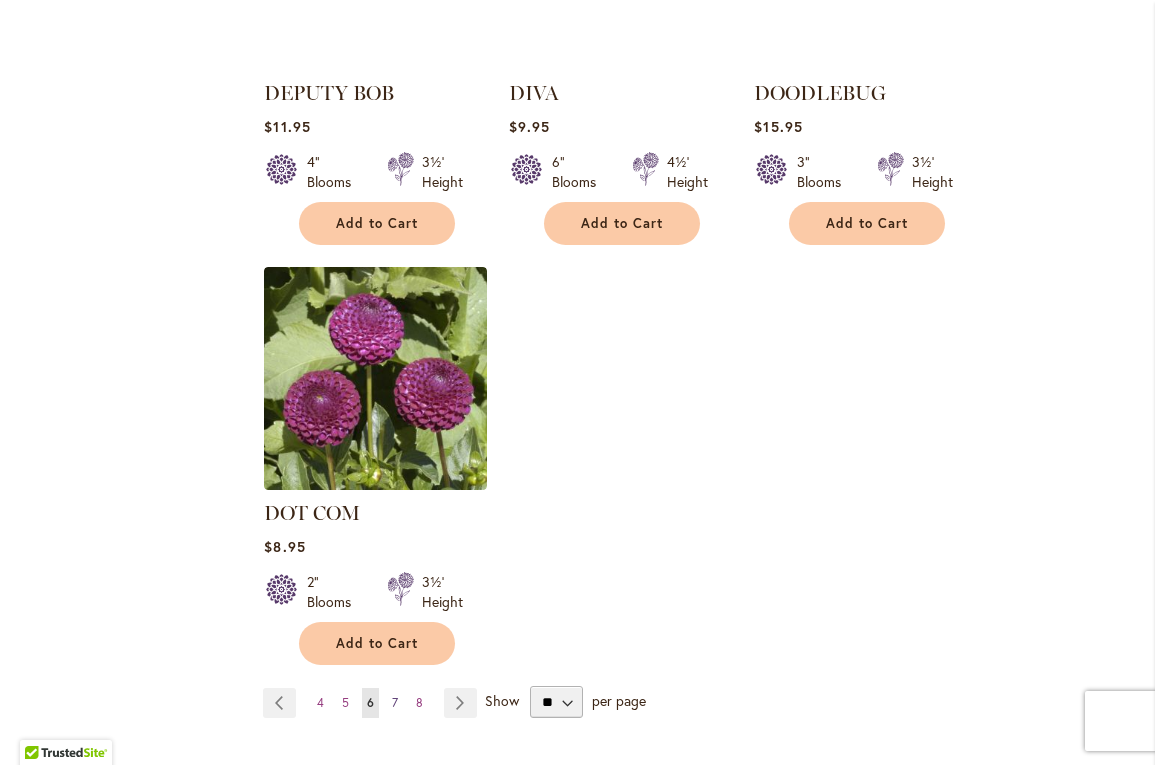 click on "7" at bounding box center (395, 702) 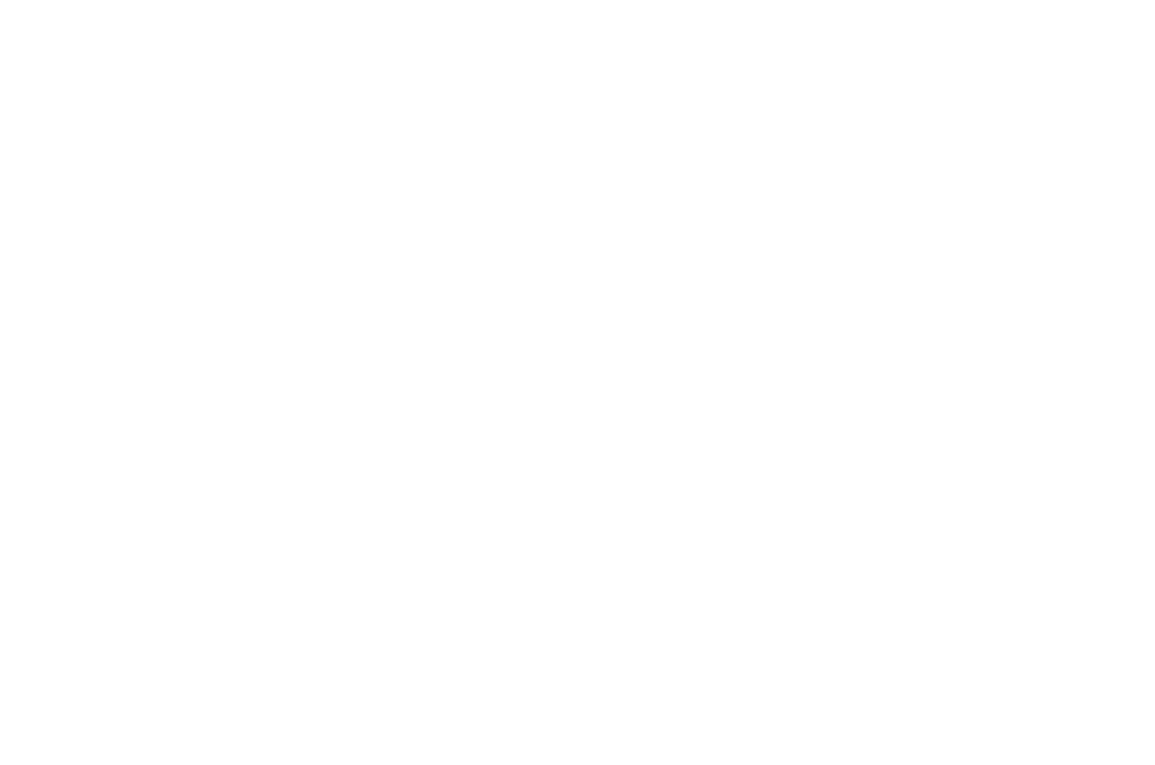 scroll, scrollTop: 0, scrollLeft: 0, axis: both 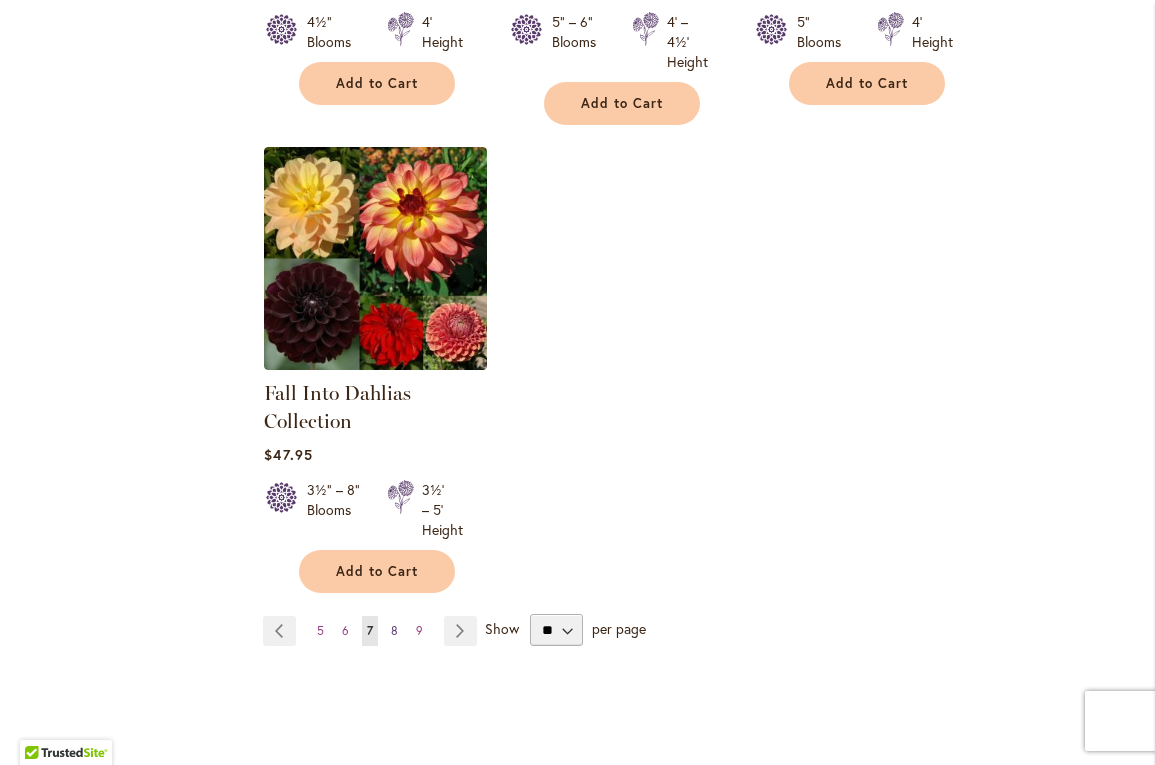 click on "8" at bounding box center (394, 630) 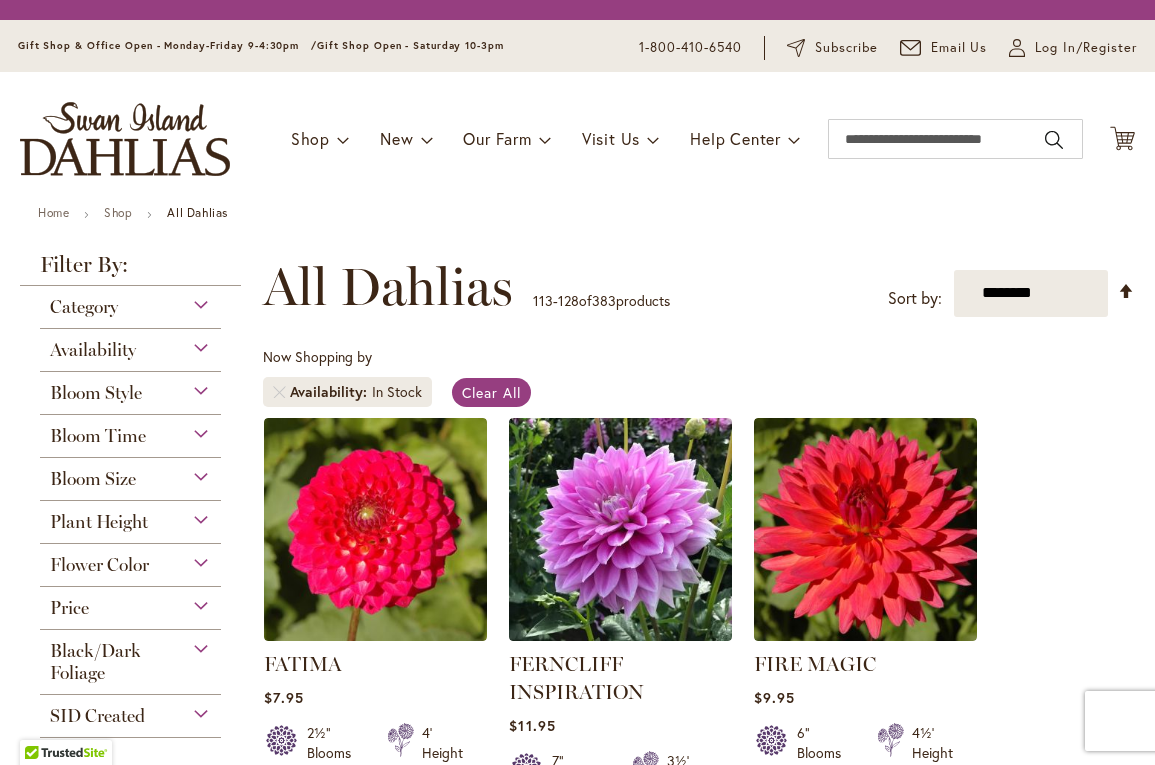scroll, scrollTop: 0, scrollLeft: 0, axis: both 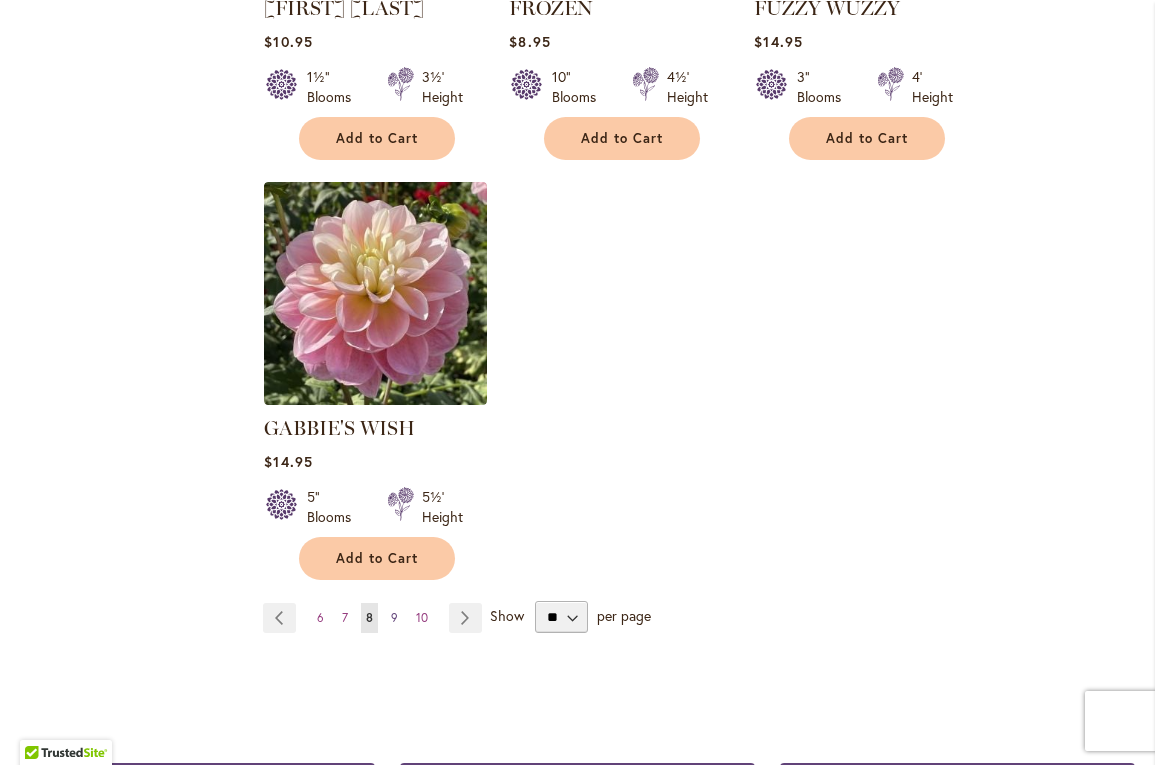 click on "9" at bounding box center (394, 617) 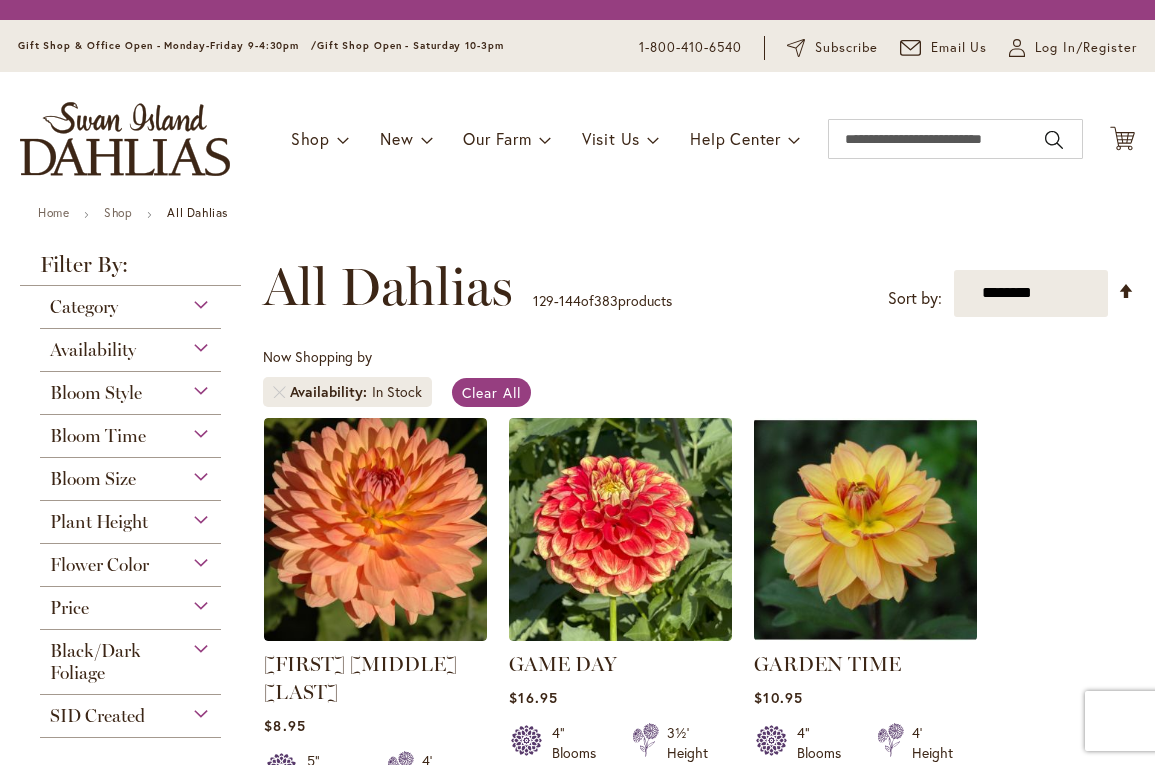 scroll, scrollTop: 0, scrollLeft: 0, axis: both 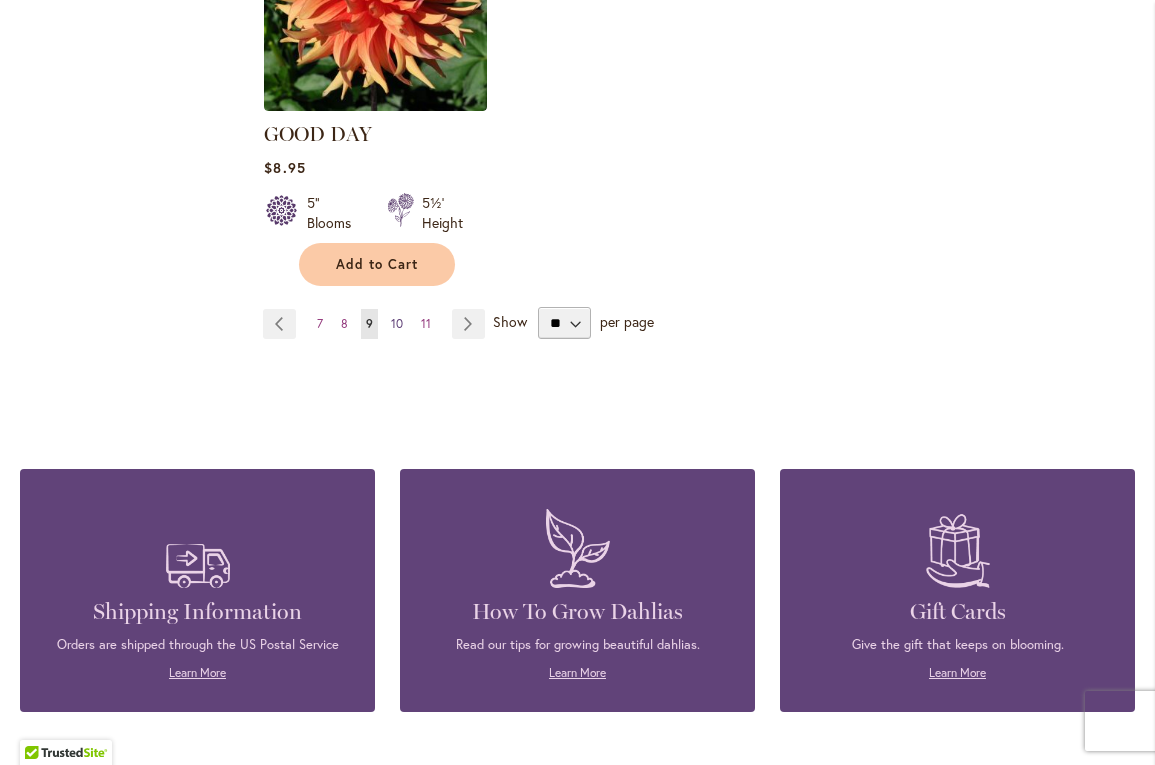 click on "10" at bounding box center [397, 323] 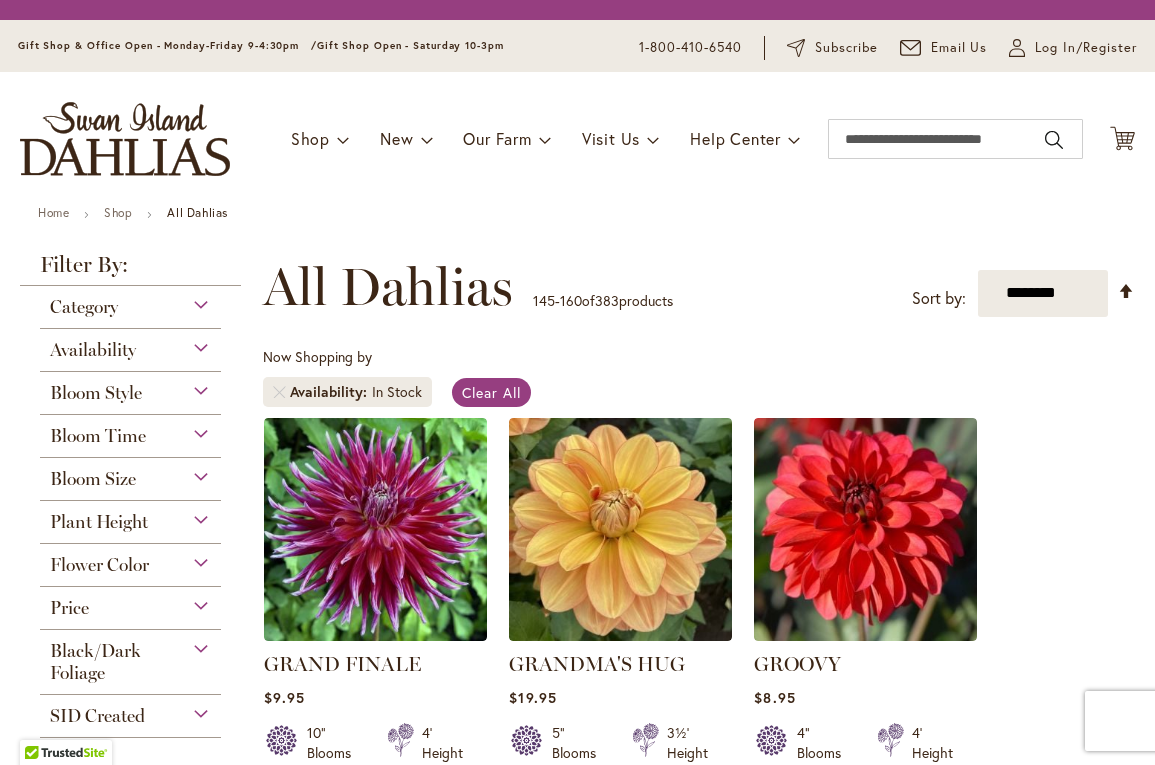 scroll, scrollTop: 0, scrollLeft: 0, axis: both 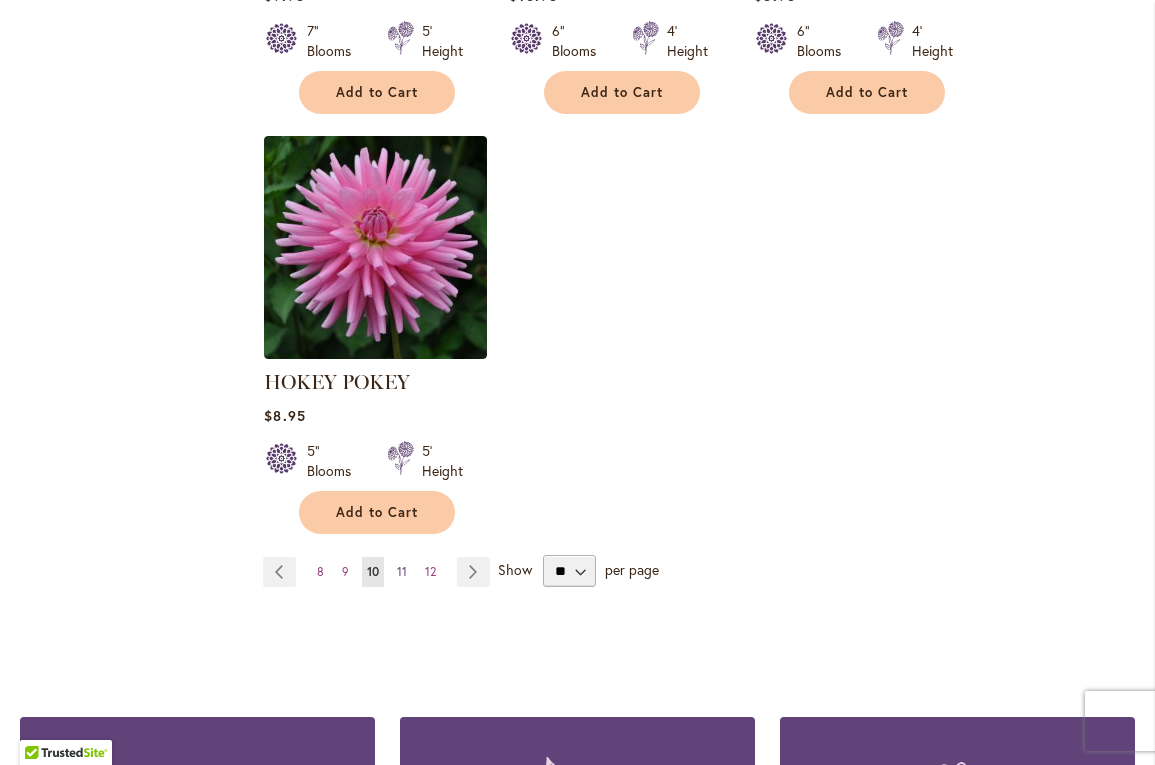 click on "11" at bounding box center [402, 571] 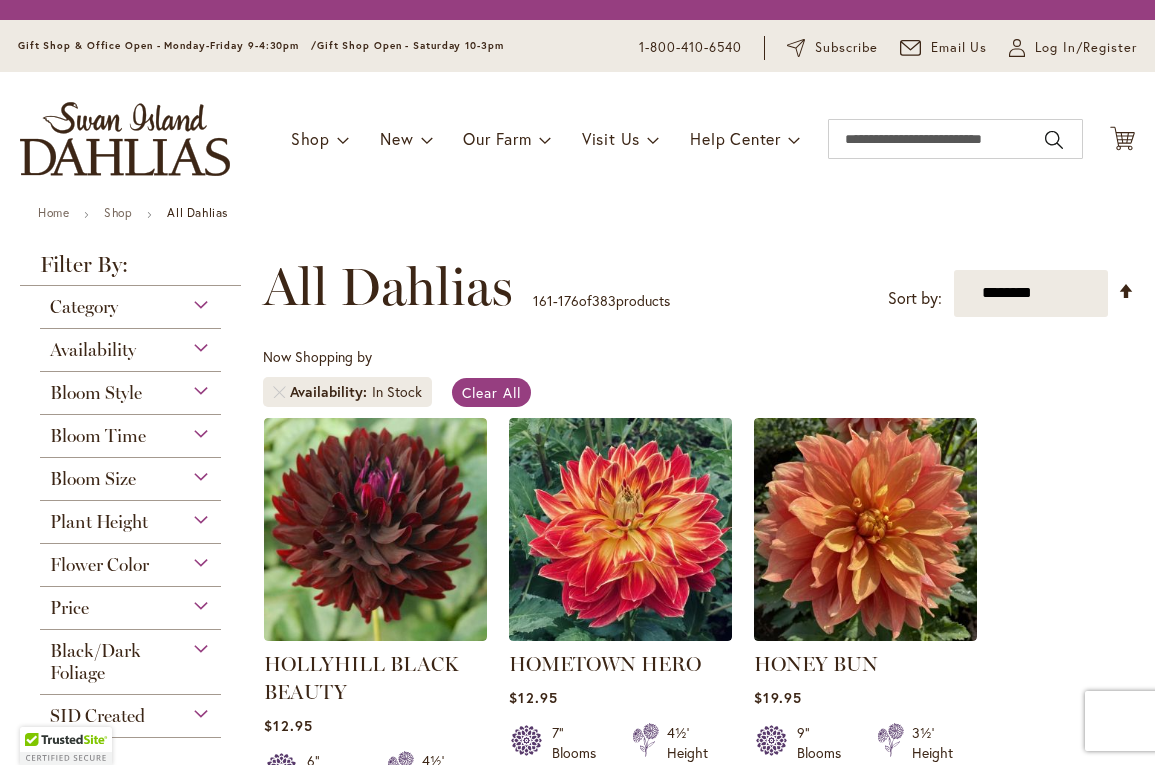 scroll, scrollTop: 0, scrollLeft: 0, axis: both 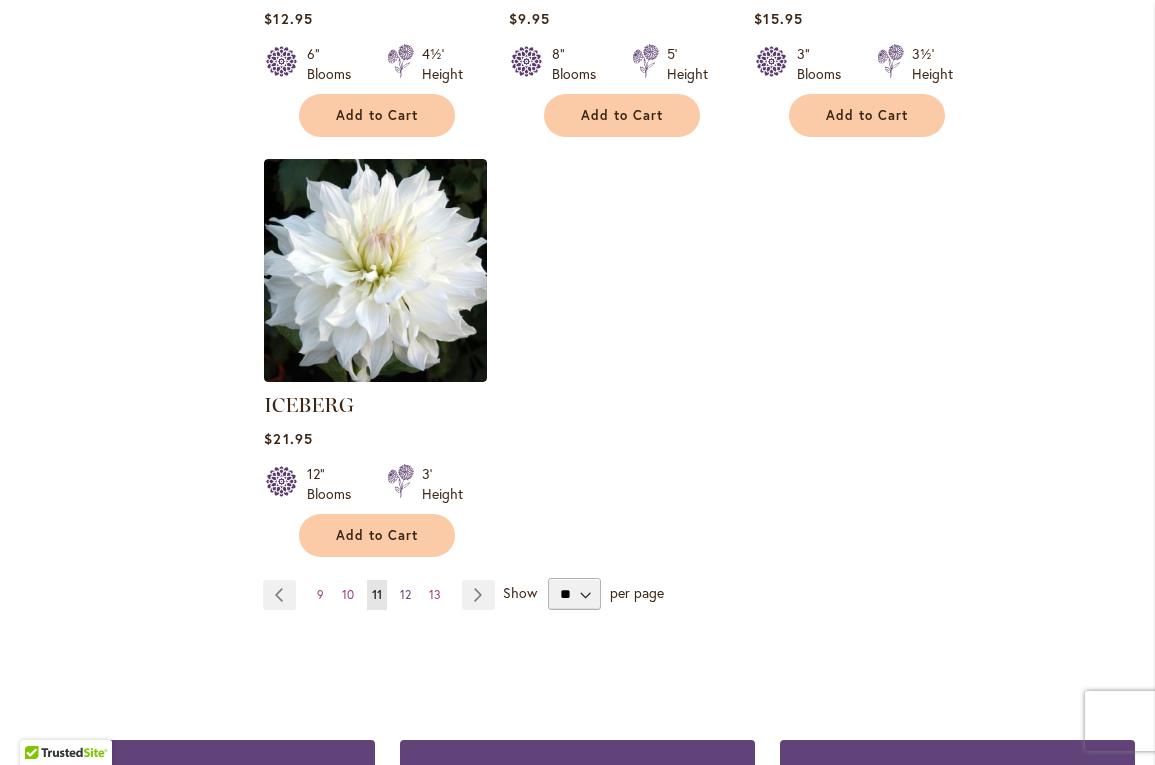click on "12" at bounding box center [405, 594] 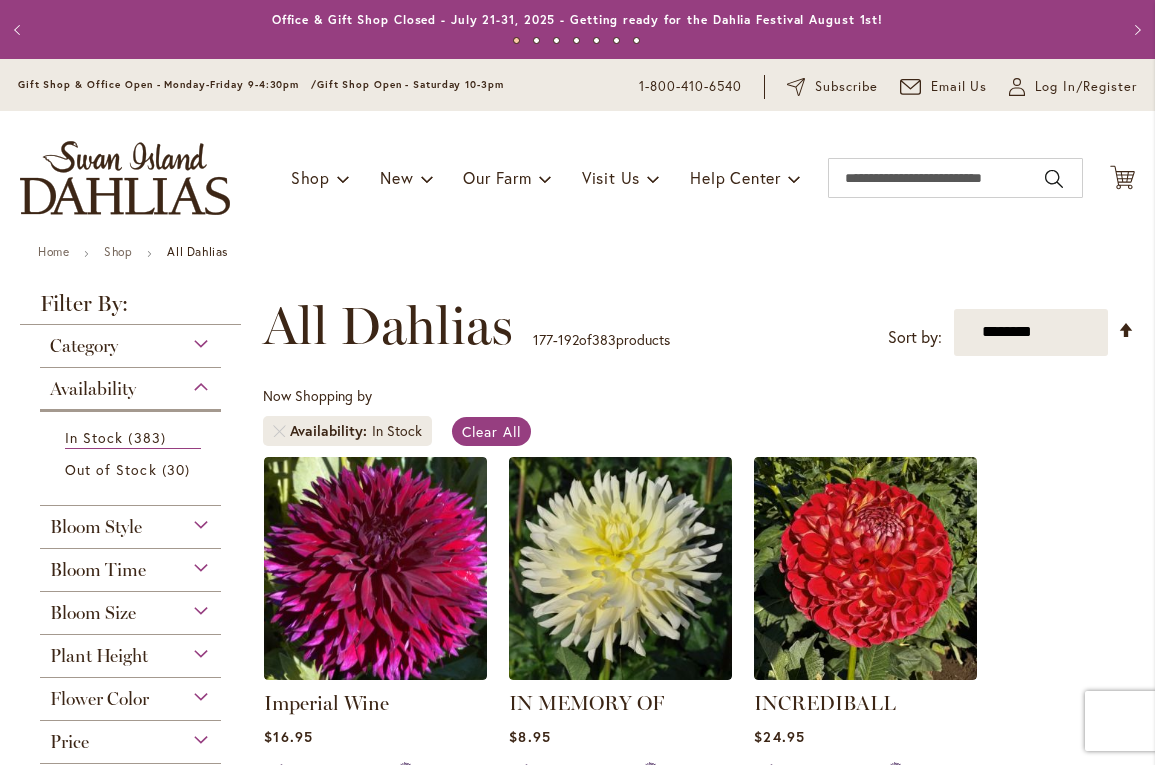 scroll, scrollTop: 0, scrollLeft: 0, axis: both 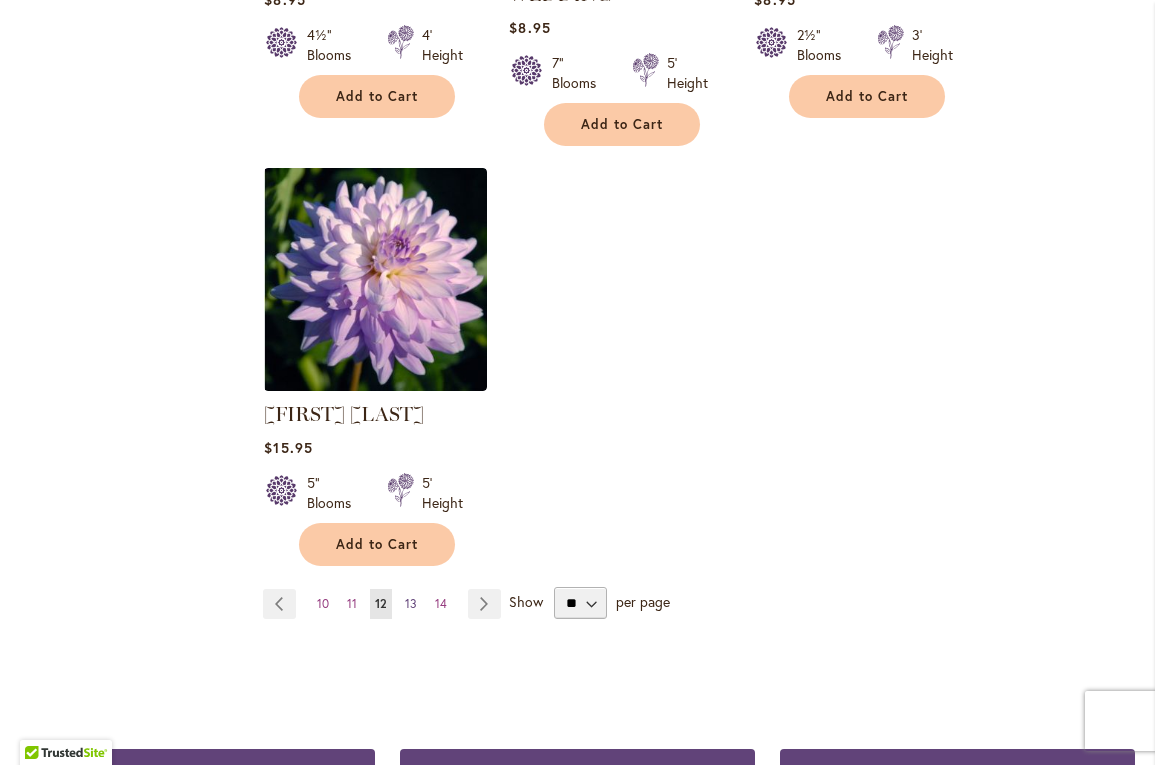 click on "13" at bounding box center [411, 603] 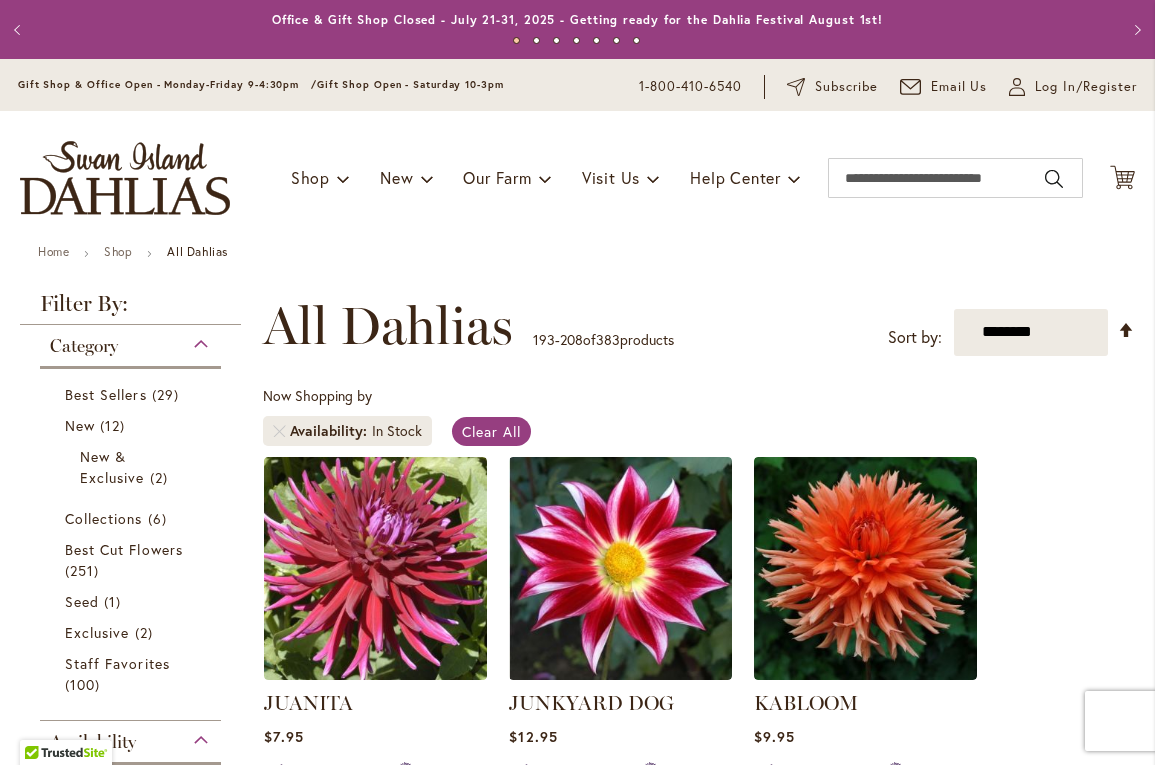 scroll, scrollTop: 0, scrollLeft: 0, axis: both 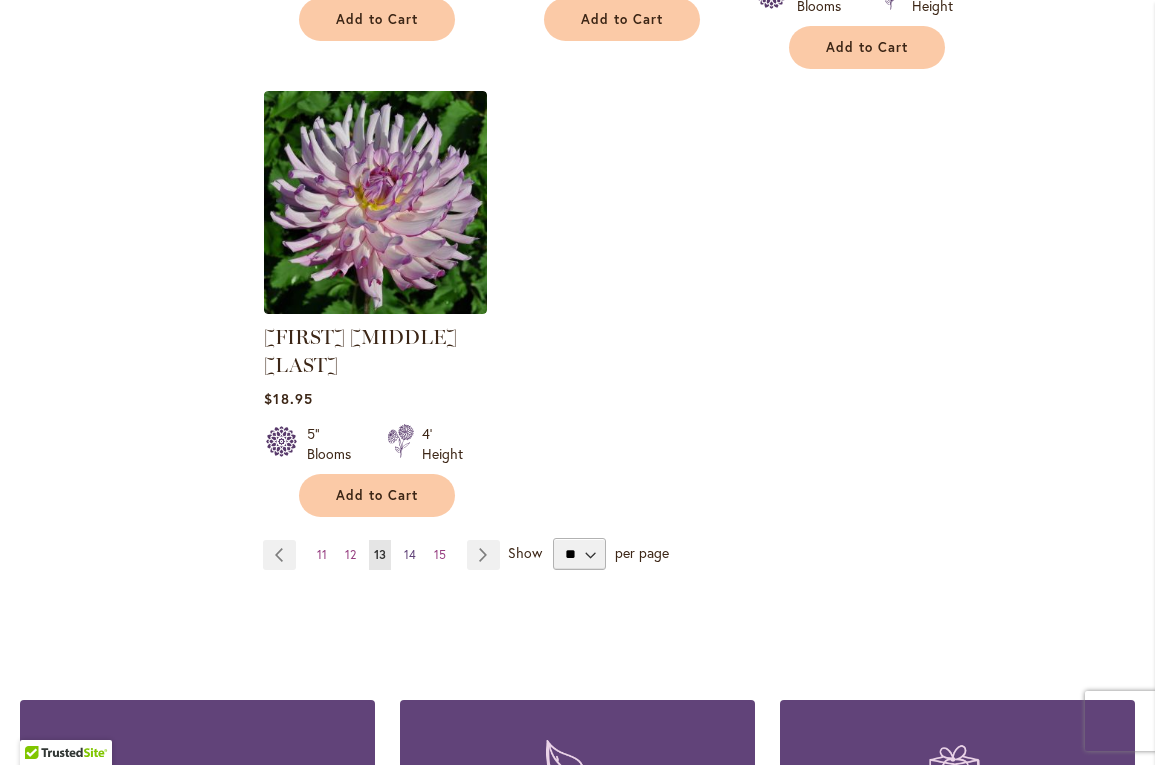 click on "14" at bounding box center (410, 554) 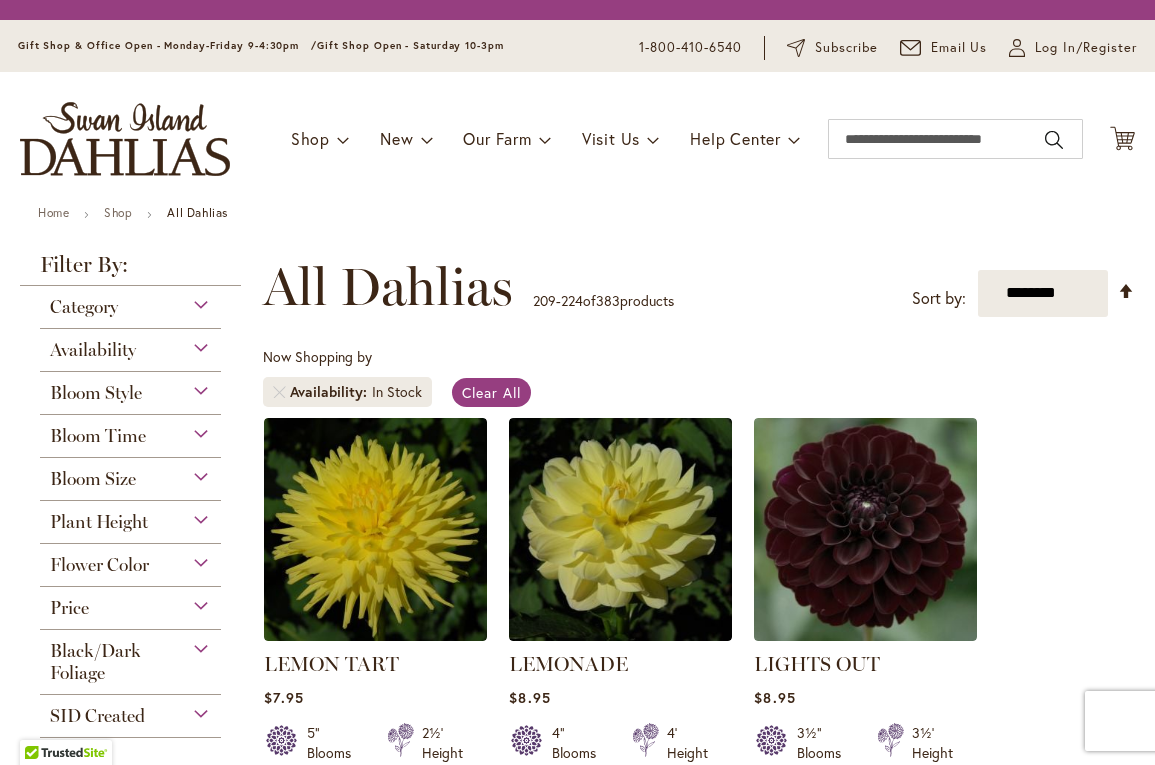 scroll, scrollTop: 0, scrollLeft: 0, axis: both 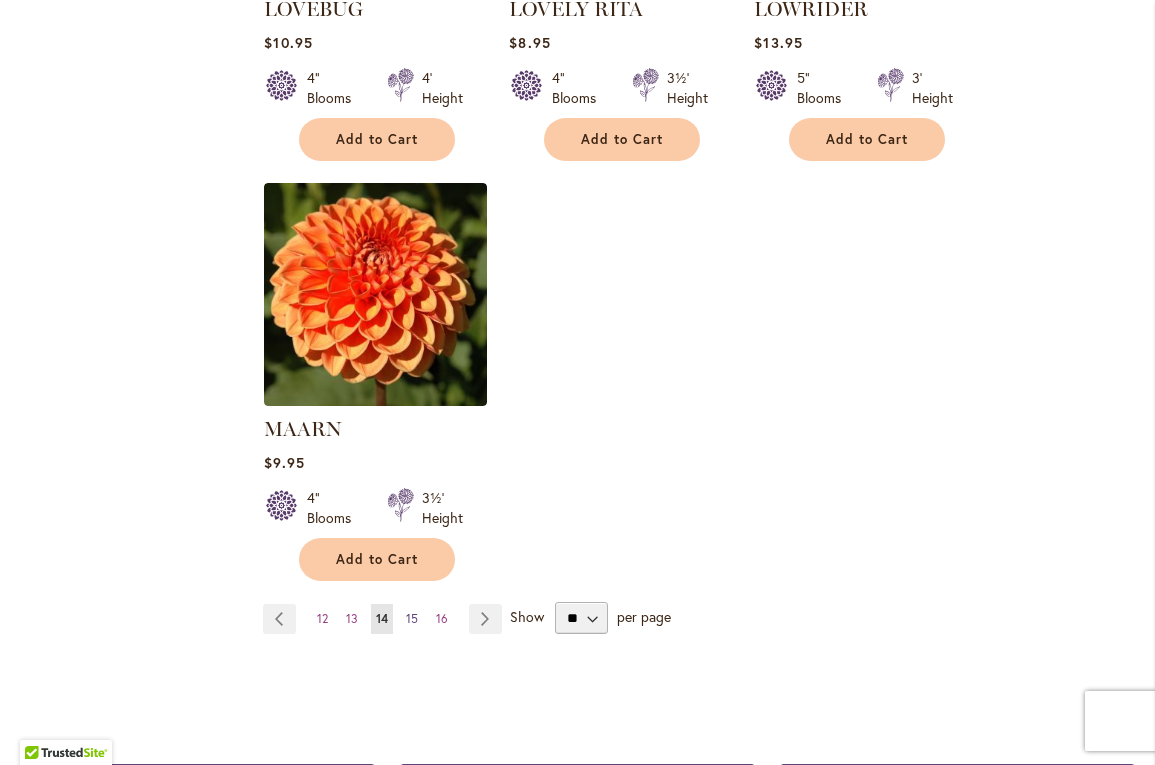 click on "15" at bounding box center [412, 618] 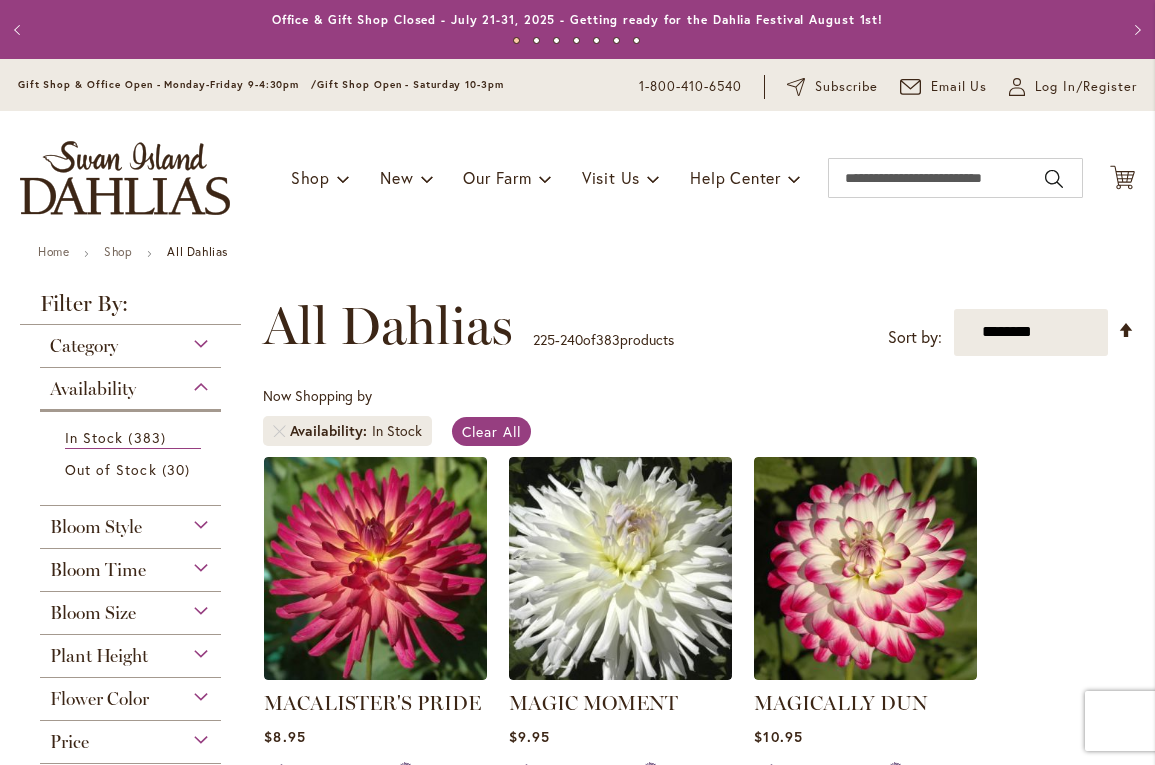 scroll, scrollTop: 0, scrollLeft: 0, axis: both 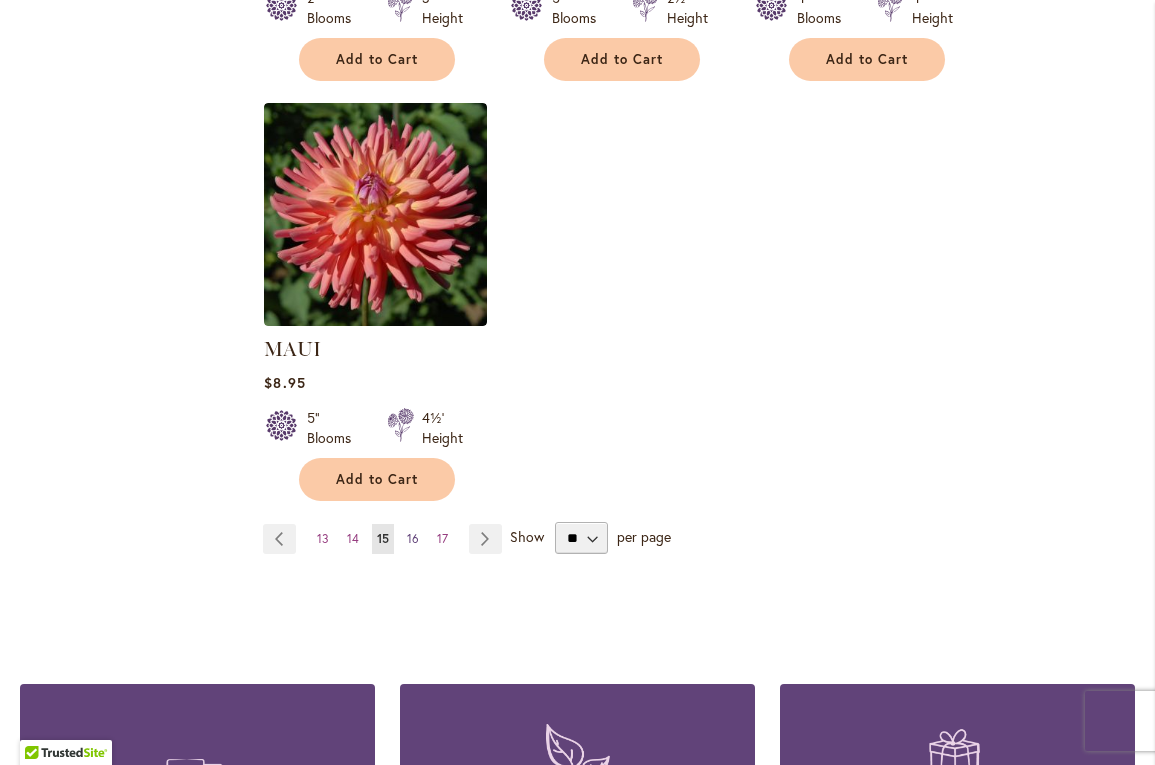 click on "16" at bounding box center (413, 538) 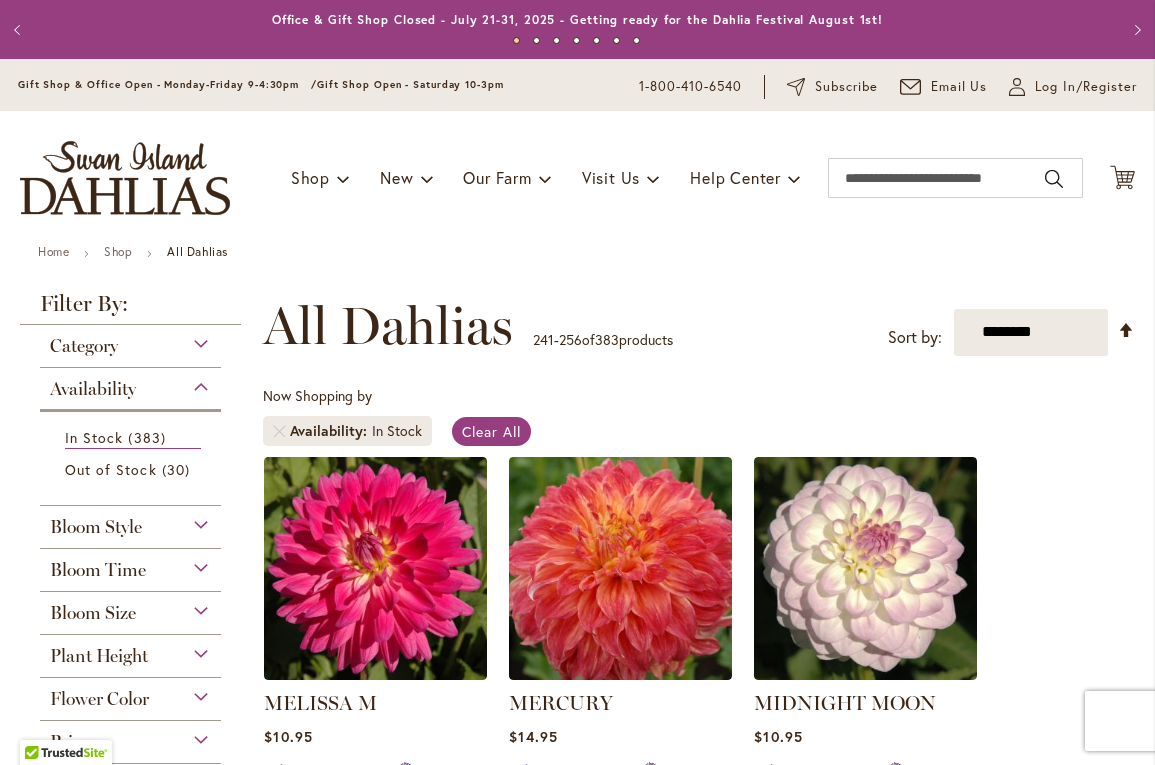 scroll, scrollTop: 0, scrollLeft: 0, axis: both 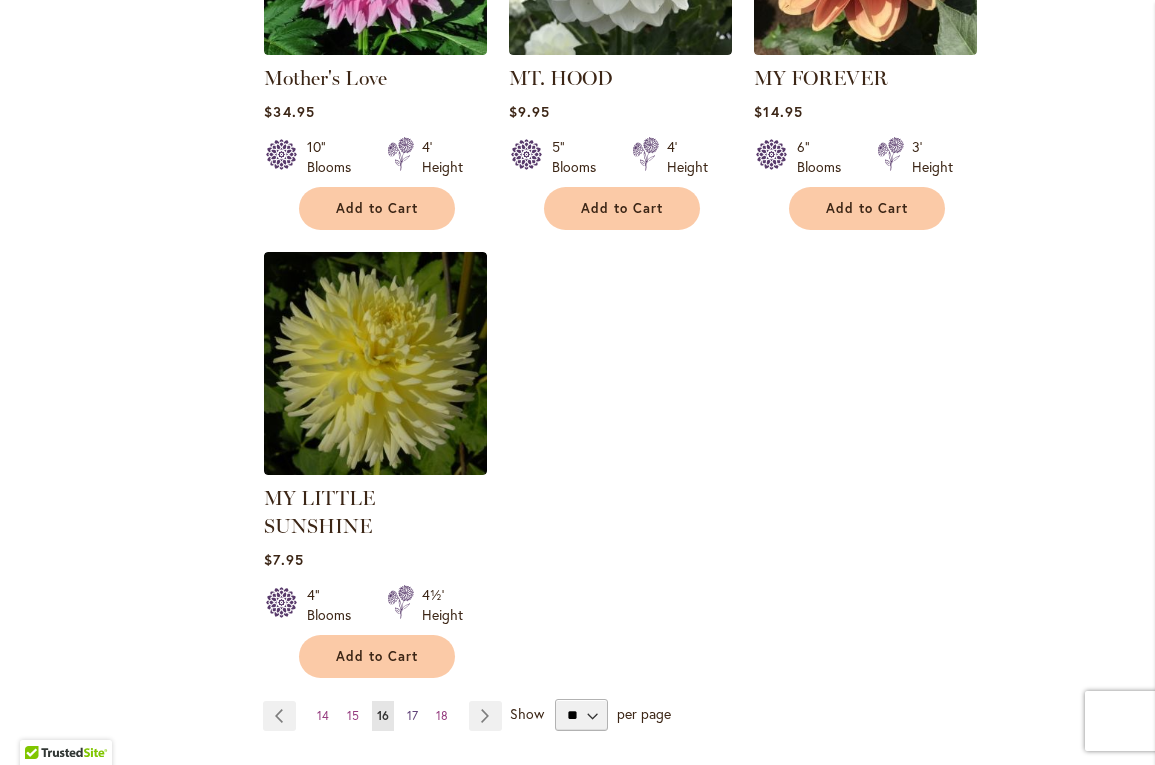 click on "17" at bounding box center [412, 715] 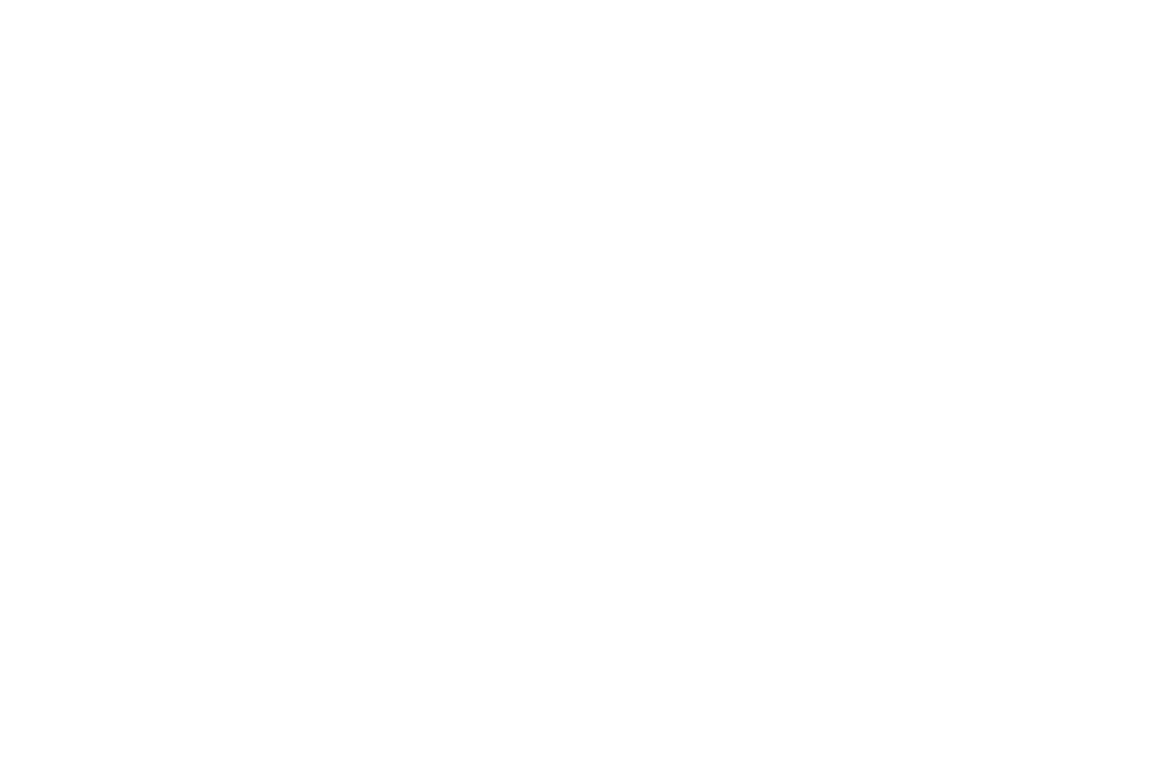 scroll, scrollTop: 0, scrollLeft: 0, axis: both 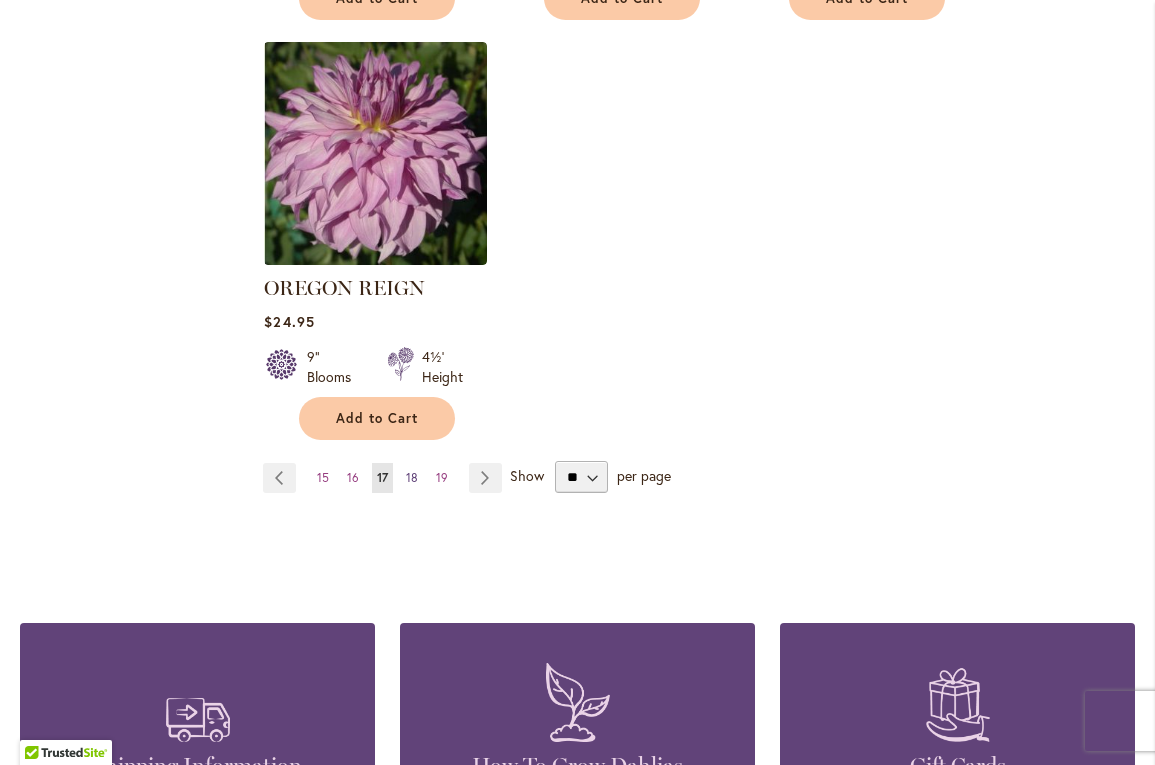 click on "18" at bounding box center (412, 477) 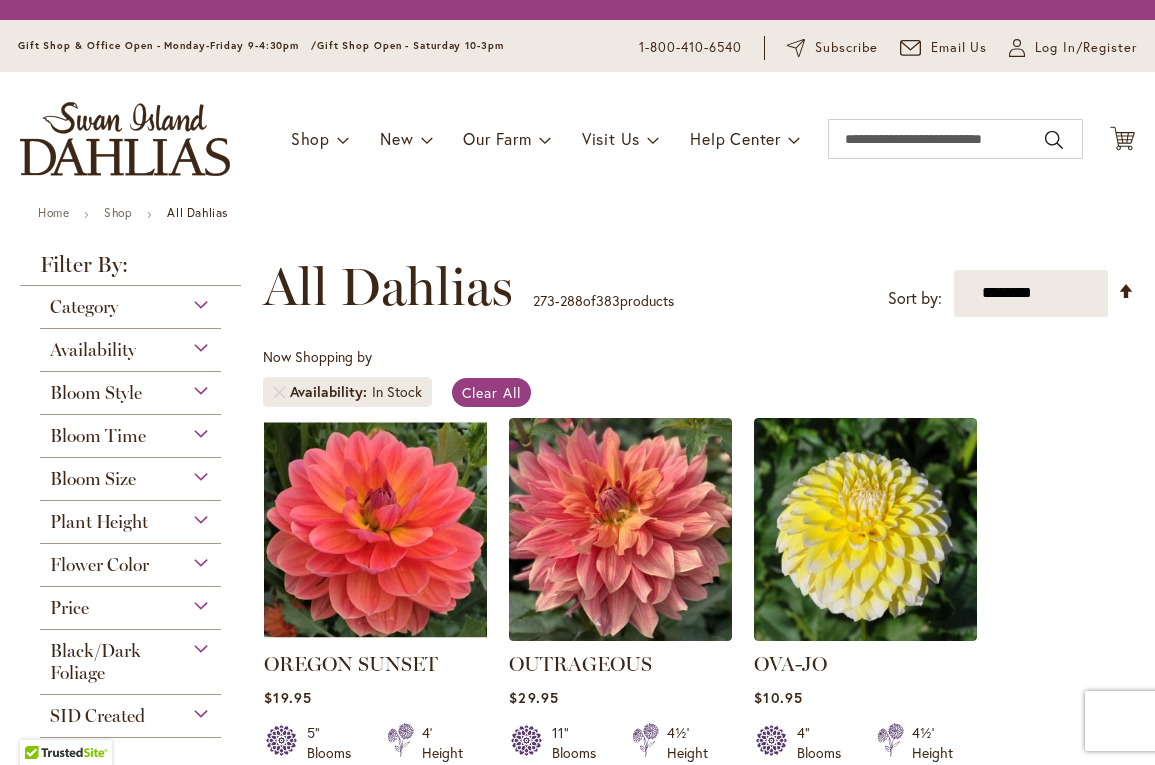scroll, scrollTop: 0, scrollLeft: 0, axis: both 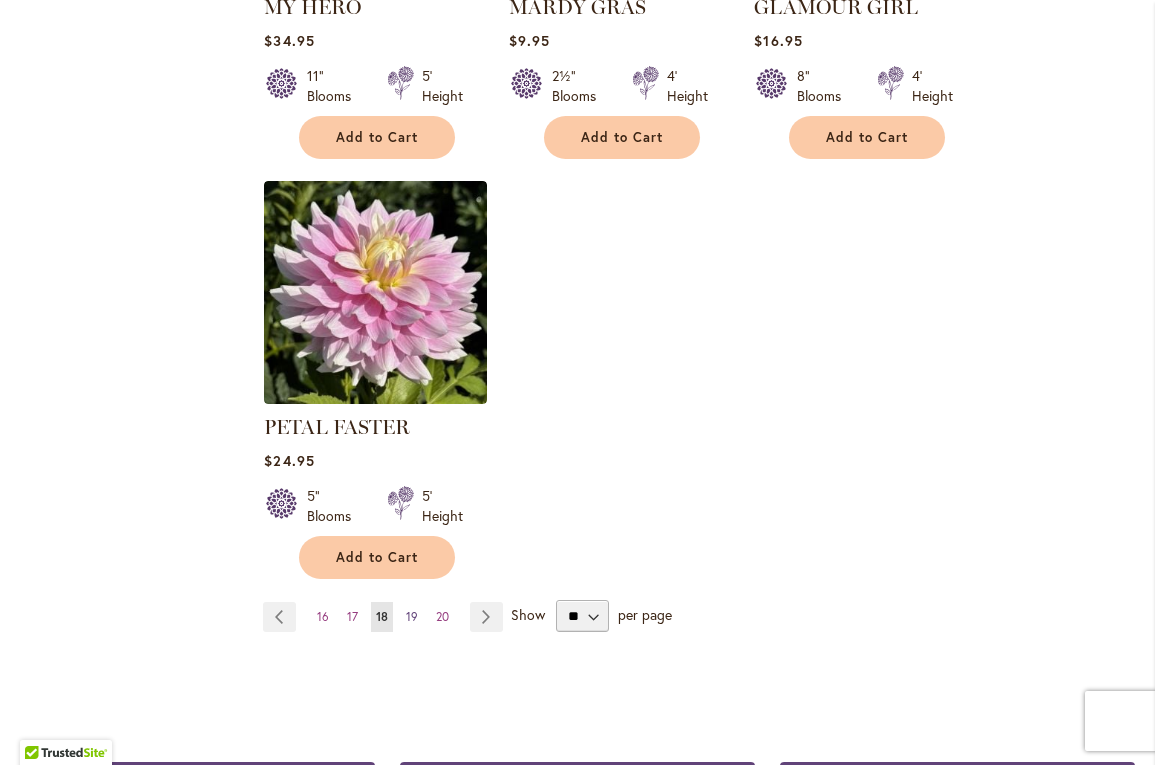 click on "19" at bounding box center (412, 616) 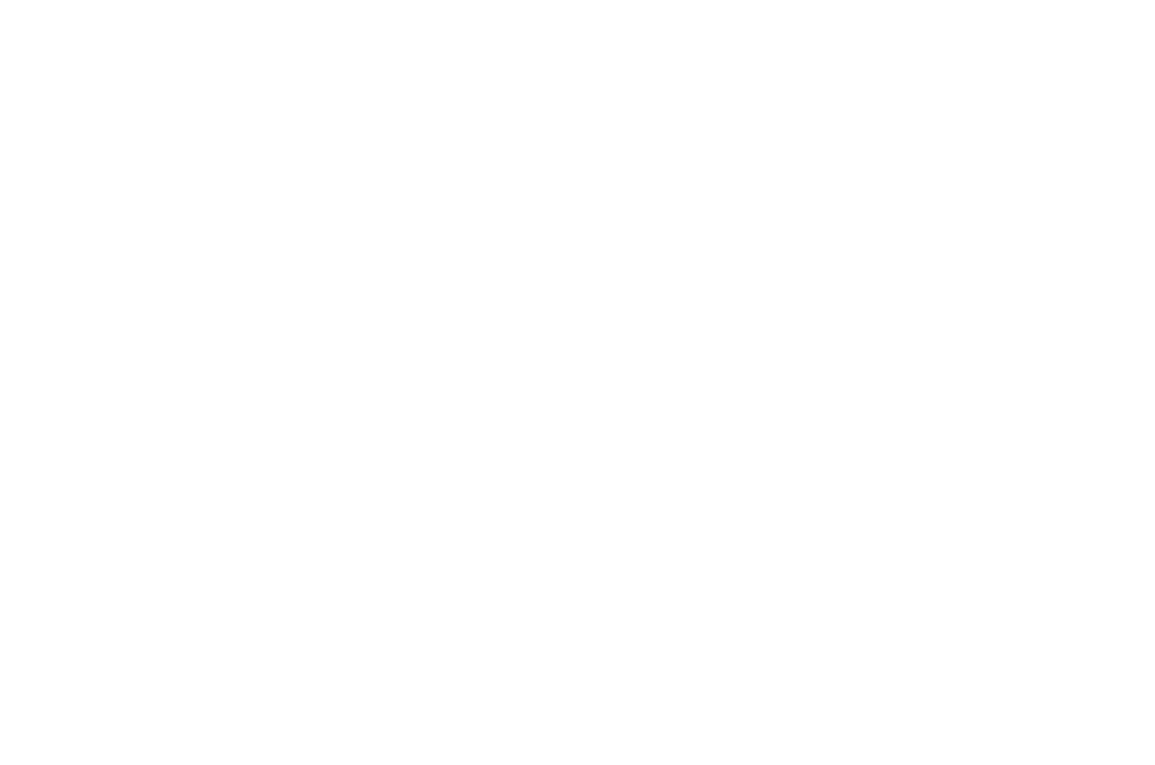 scroll, scrollTop: 0, scrollLeft: 0, axis: both 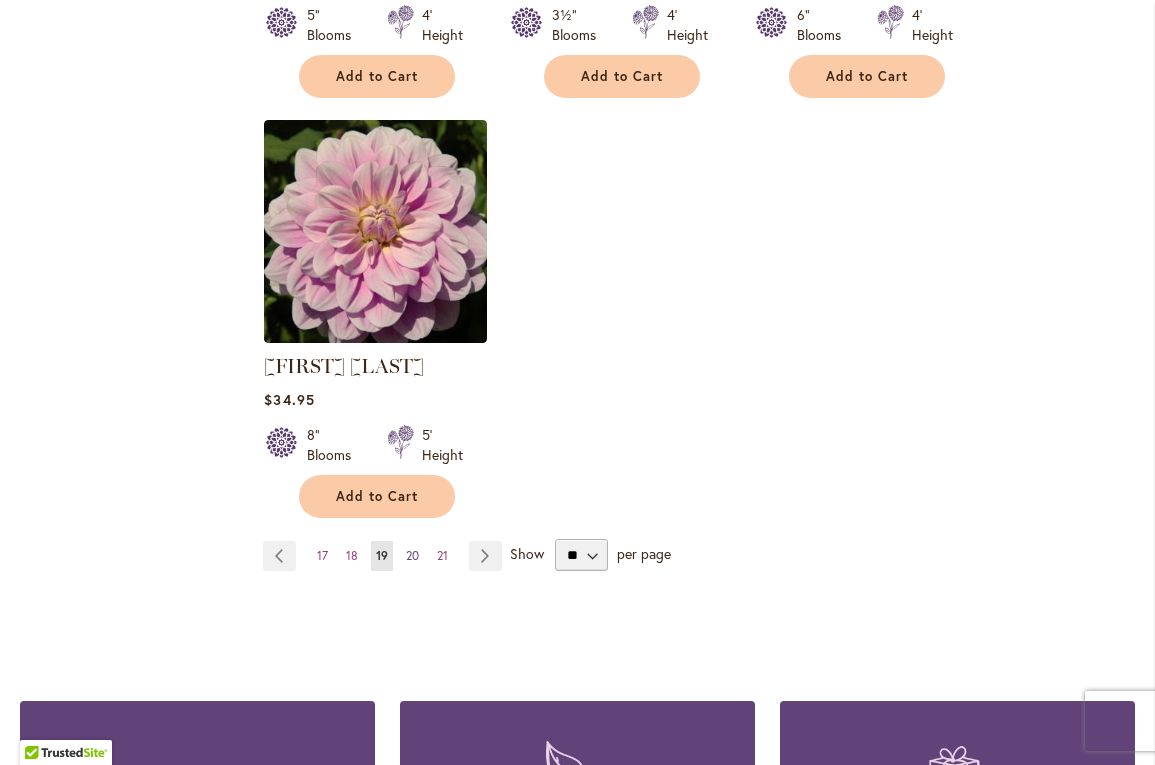 click on "20" at bounding box center [412, 555] 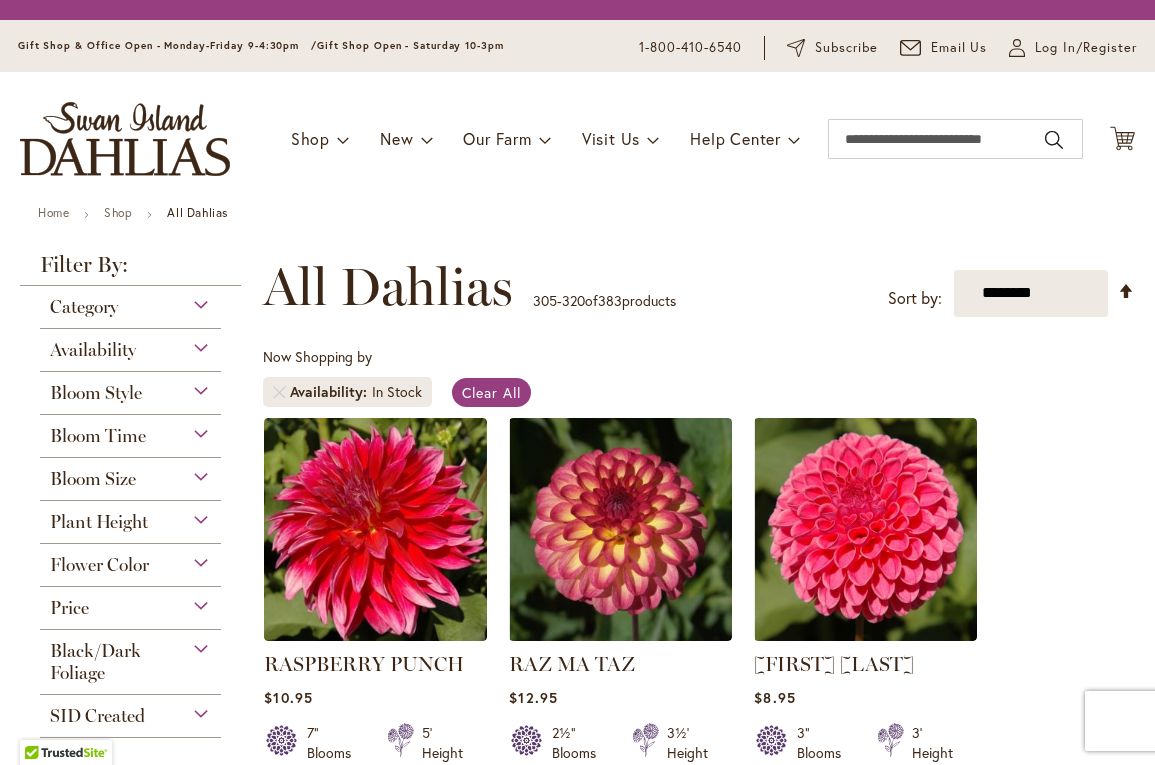 scroll, scrollTop: 0, scrollLeft: 0, axis: both 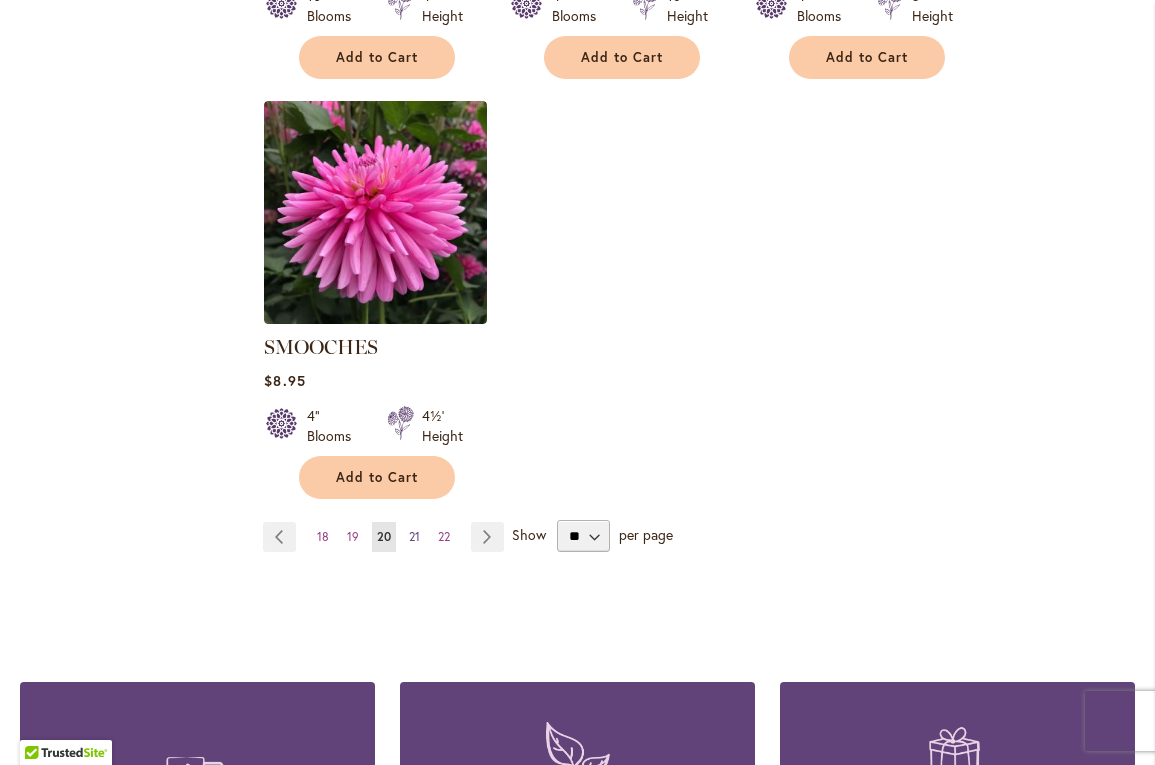 click on "21" at bounding box center (414, 536) 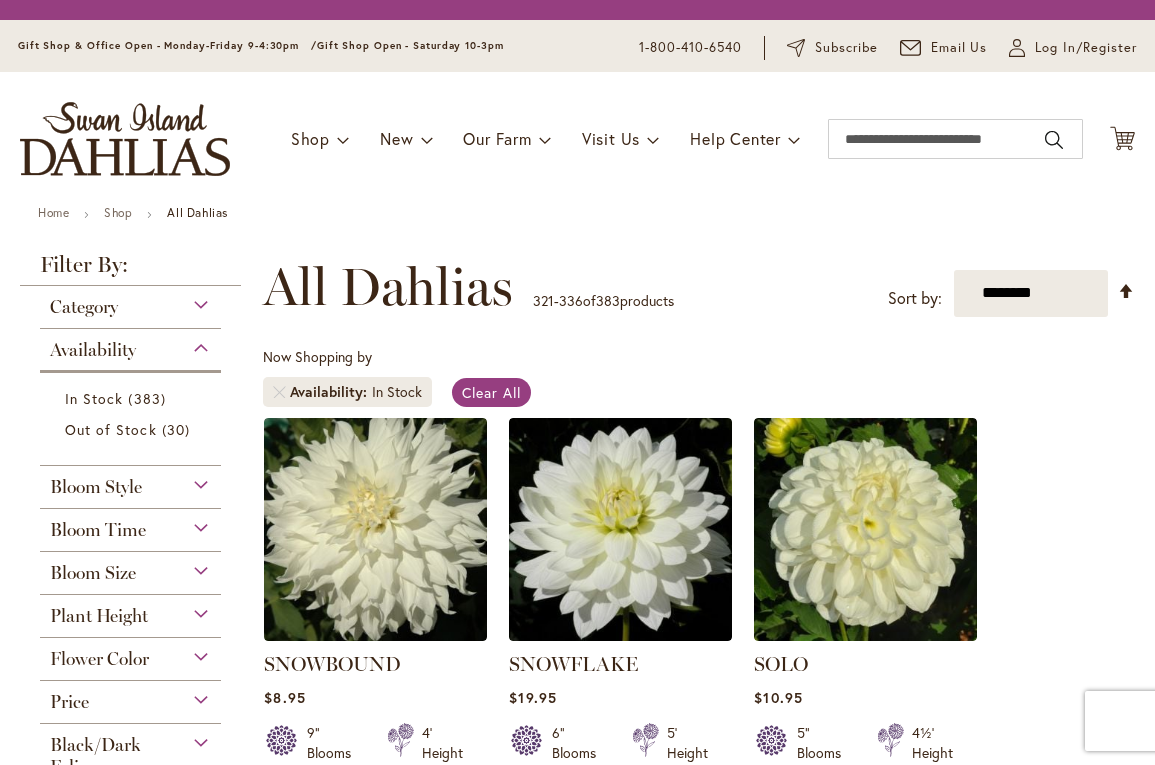 scroll, scrollTop: 0, scrollLeft: 0, axis: both 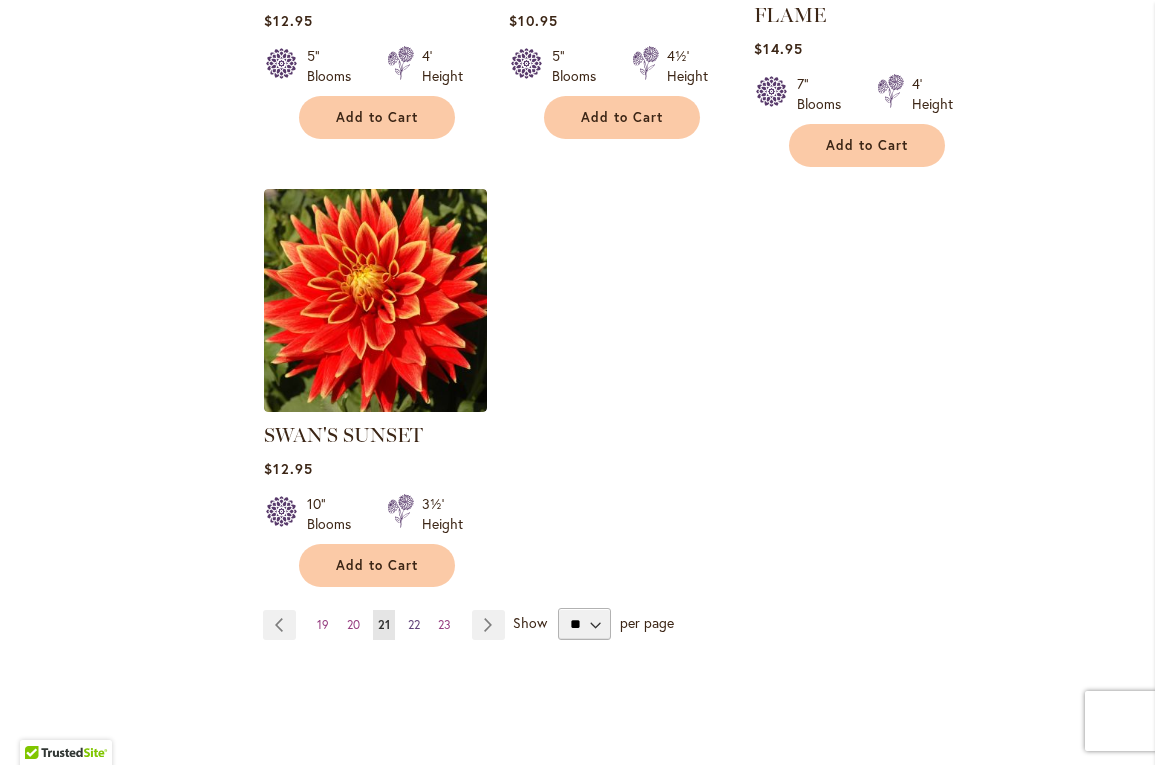 click on "22" at bounding box center (414, 624) 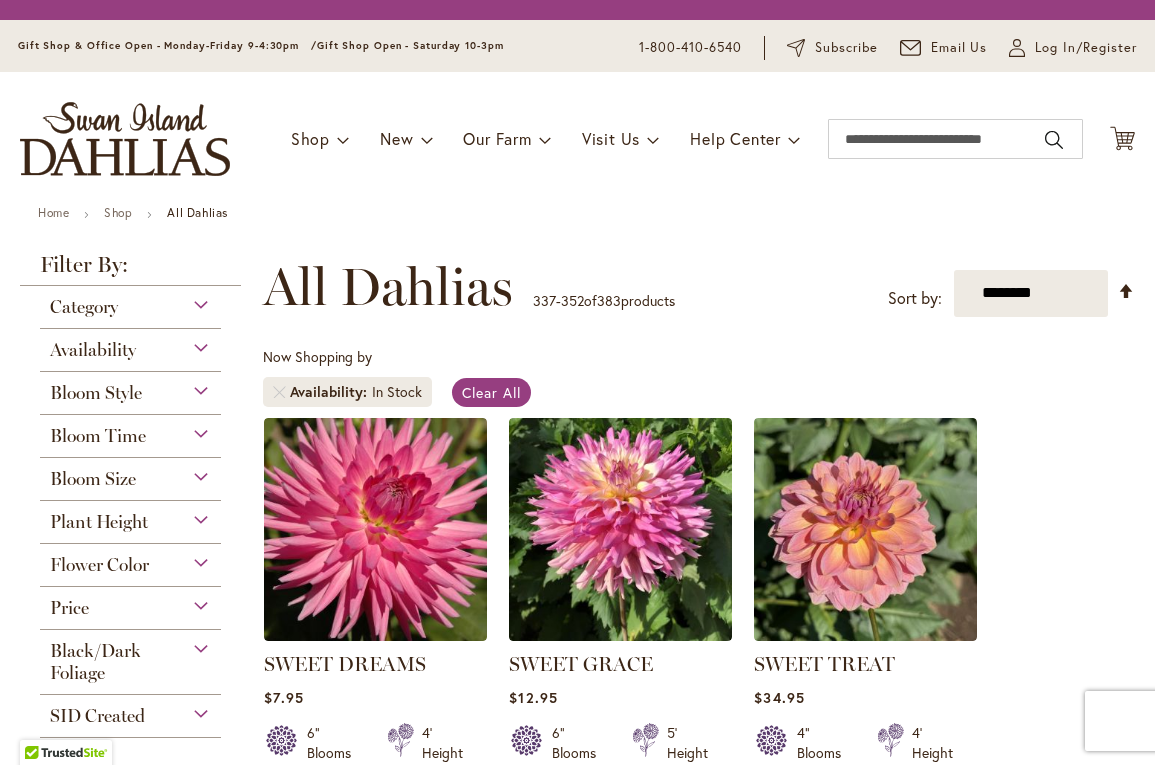 scroll, scrollTop: 0, scrollLeft: 0, axis: both 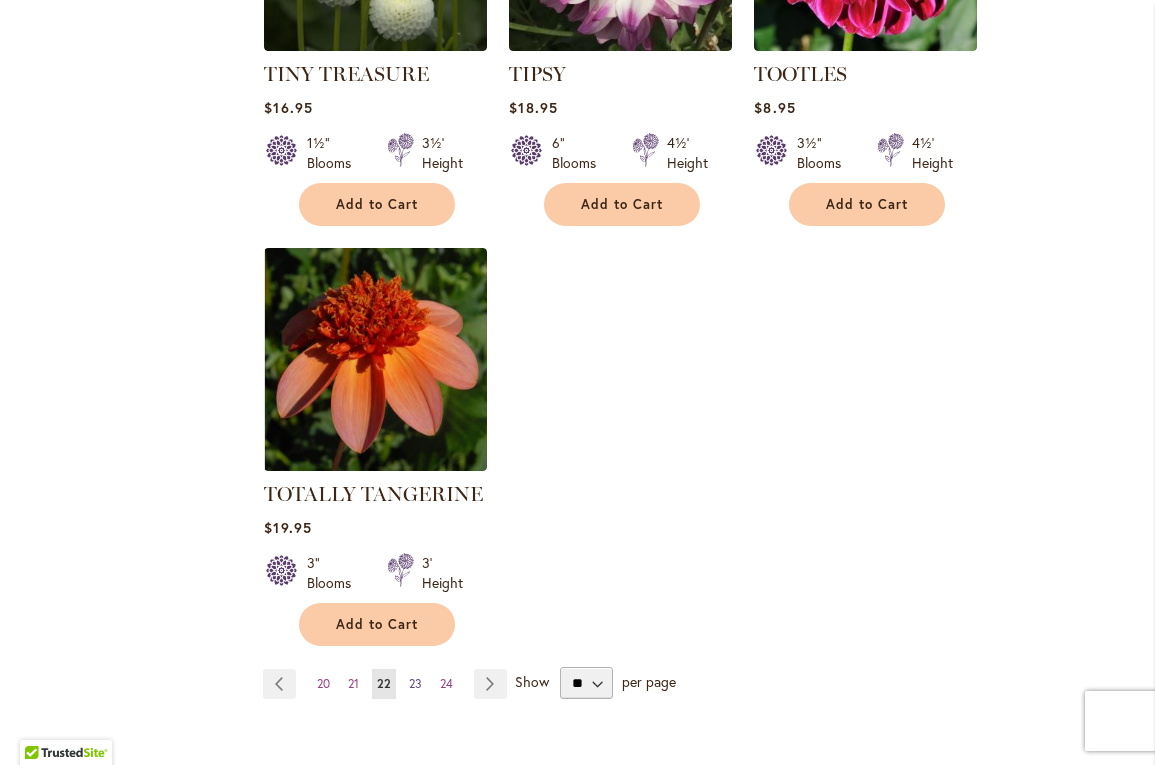 click on "23" at bounding box center [415, 683] 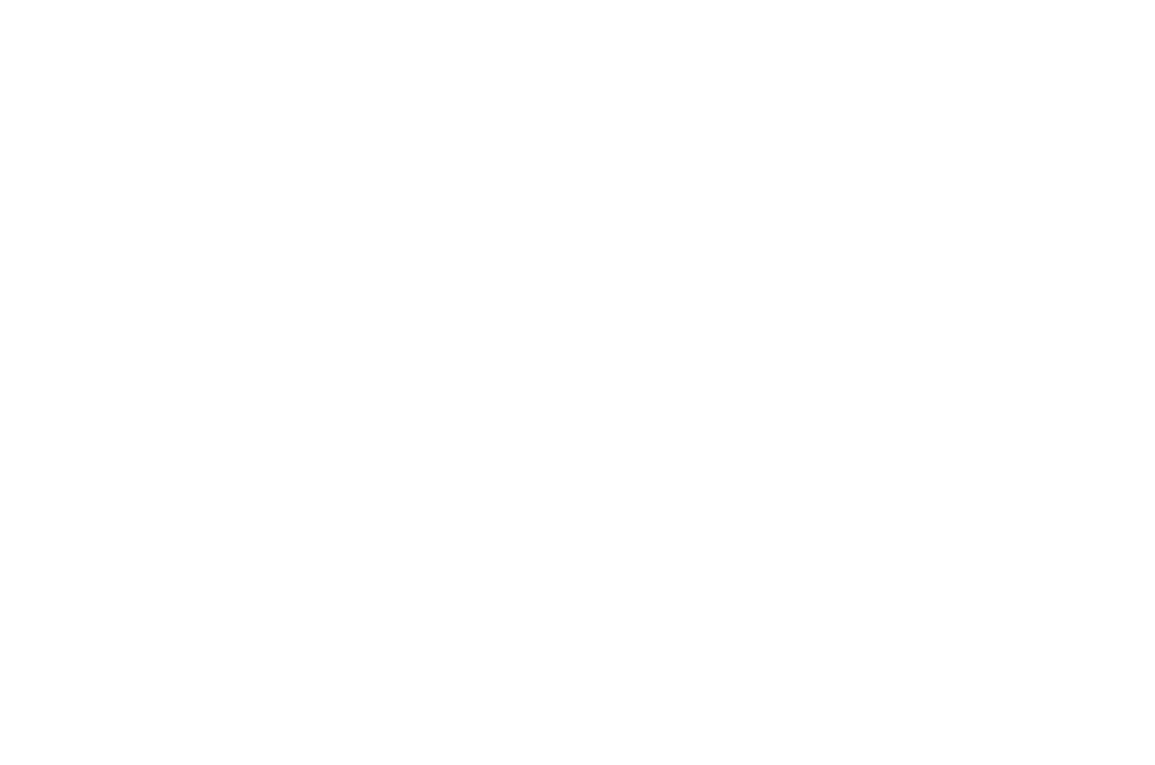 scroll, scrollTop: 0, scrollLeft: 0, axis: both 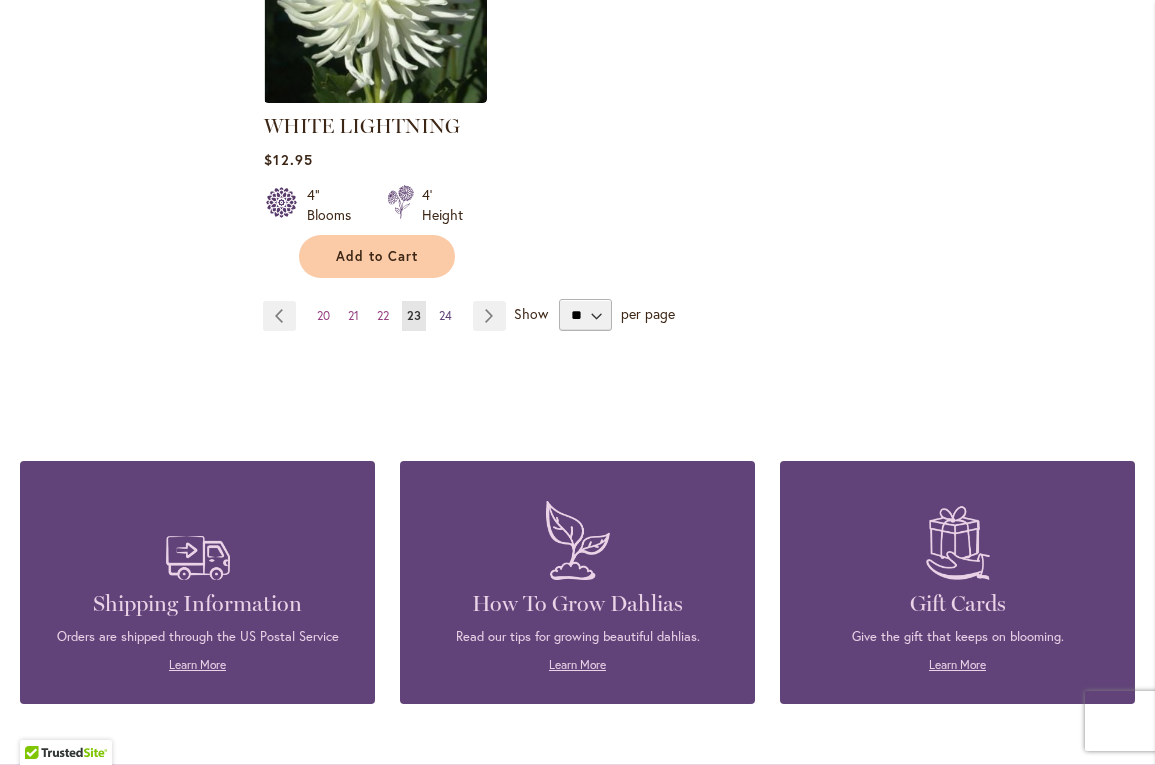 click on "24" at bounding box center (445, 315) 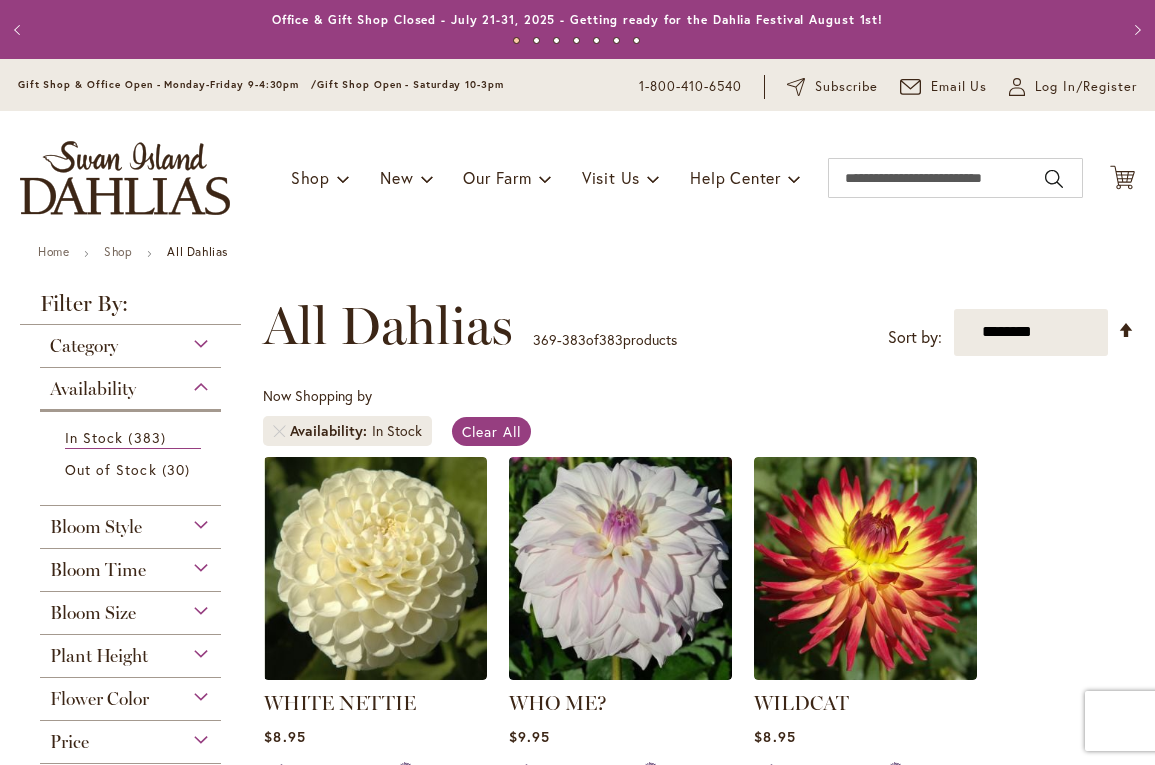 scroll, scrollTop: 0, scrollLeft: 0, axis: both 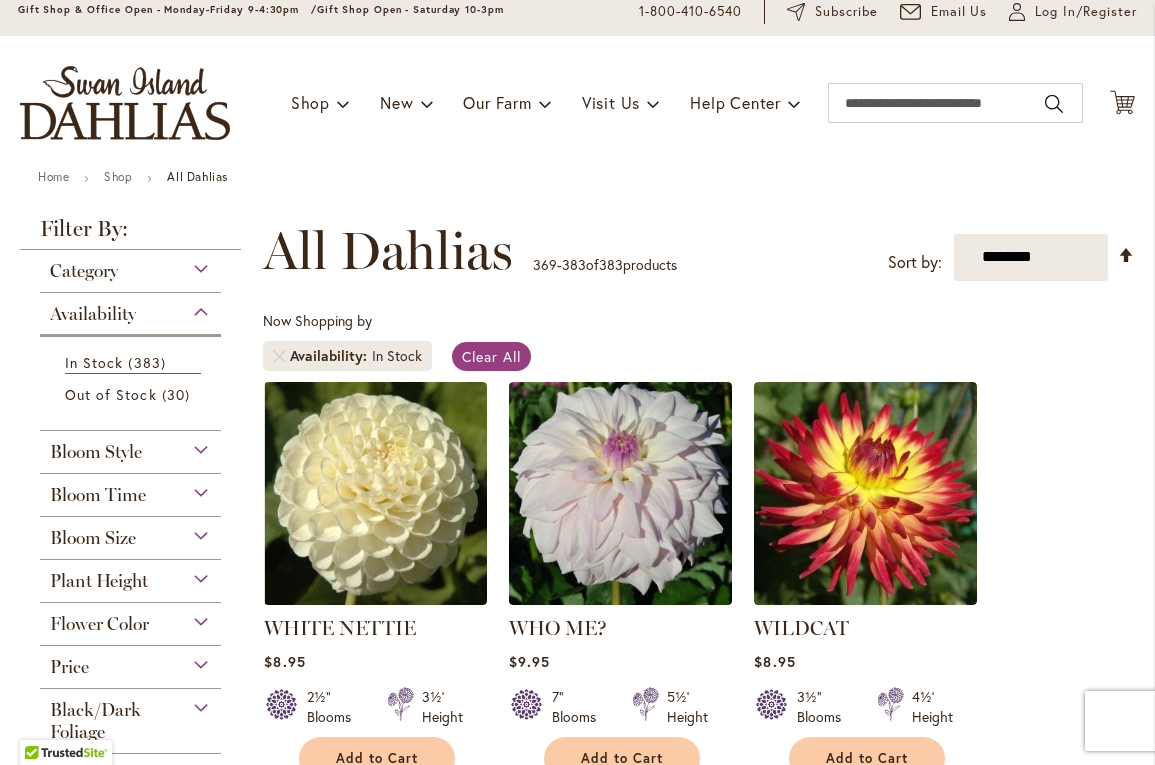 click on "Bloom Style" at bounding box center (130, 447) 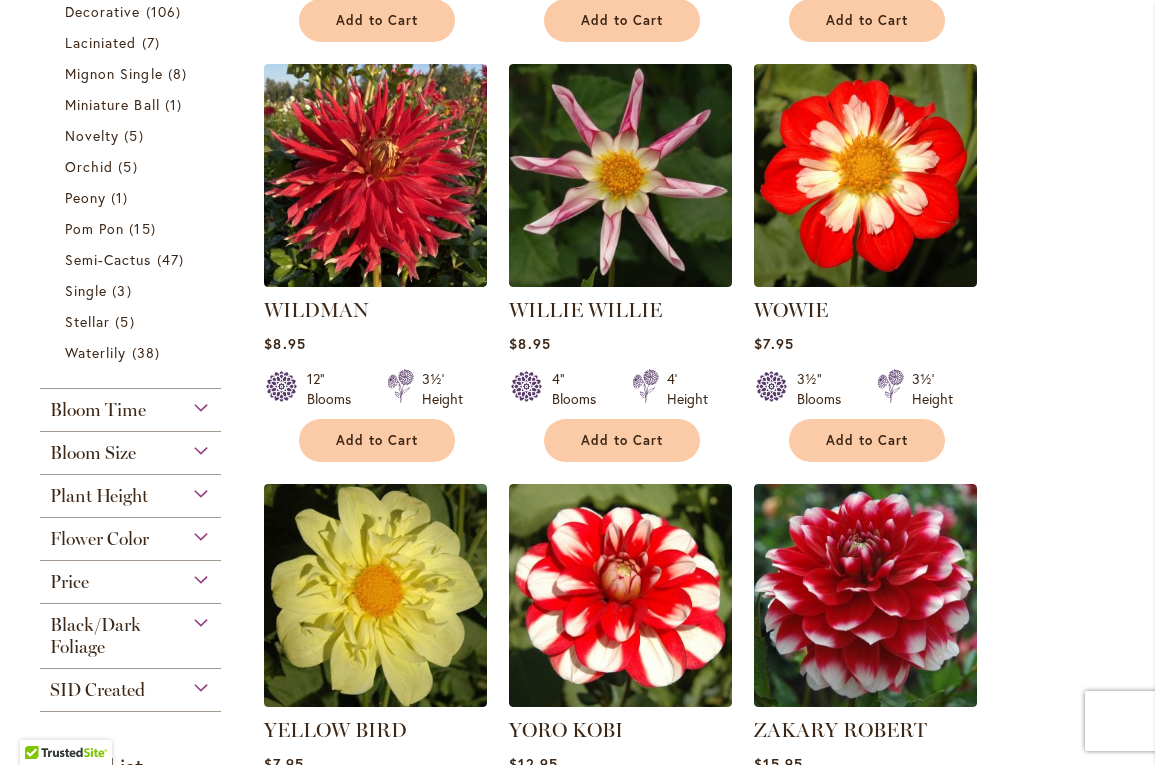 scroll, scrollTop: 815, scrollLeft: 0, axis: vertical 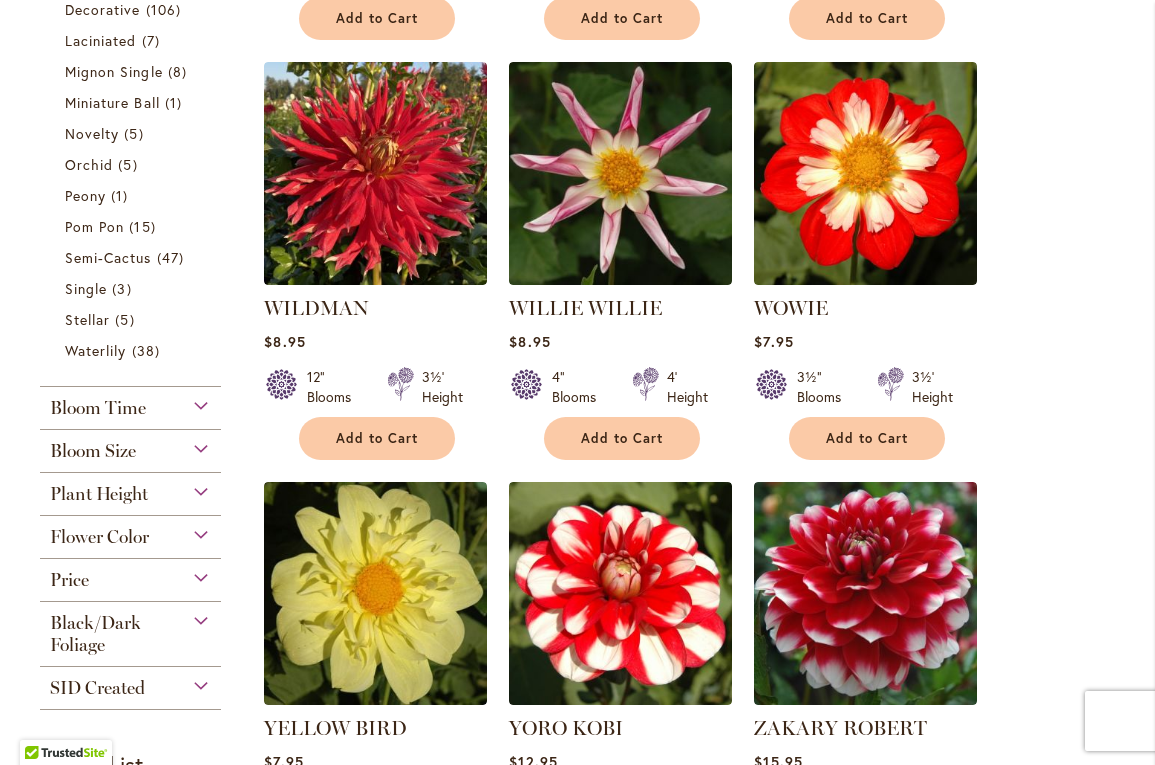 click on "Bloom Time" at bounding box center [130, 403] 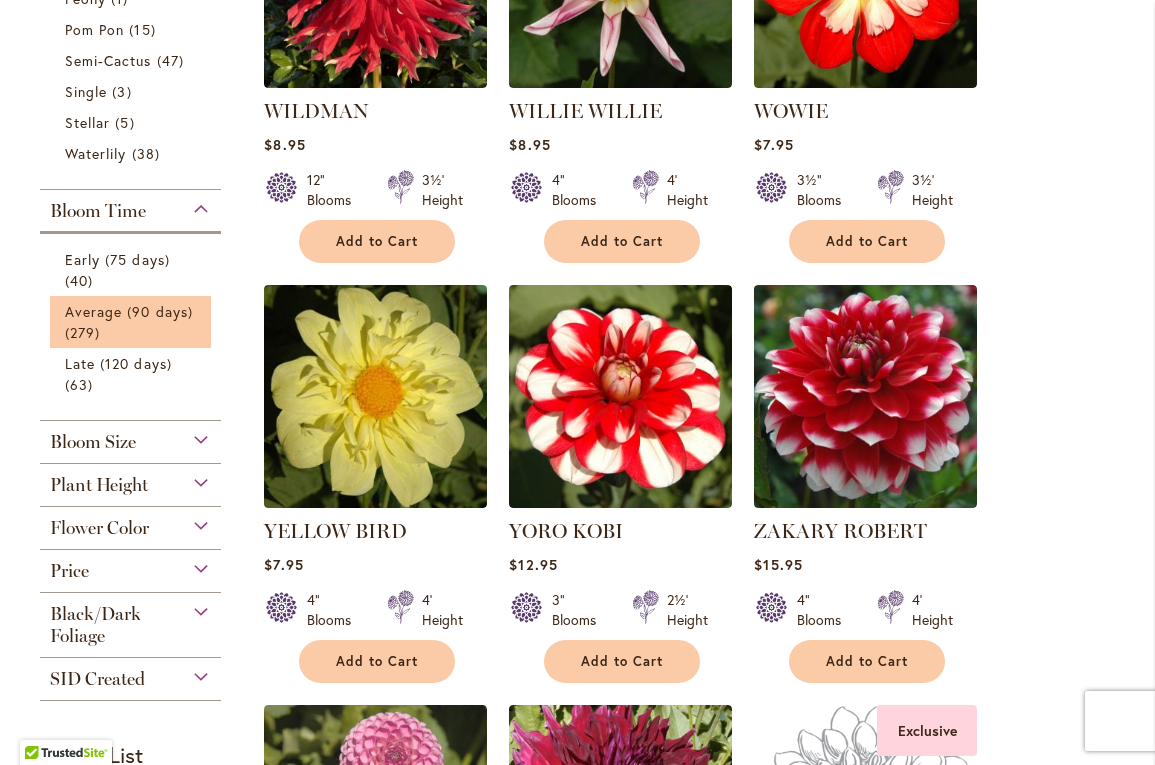 scroll, scrollTop: 1018, scrollLeft: 0, axis: vertical 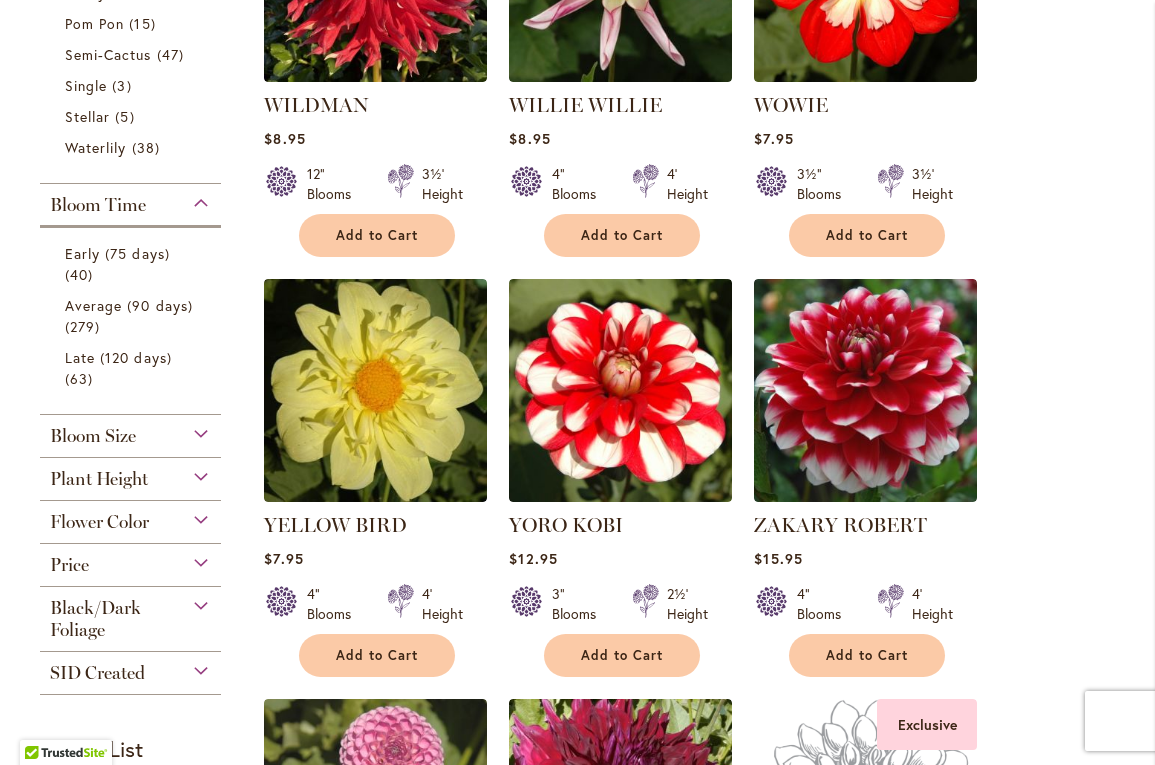 click on "Bloom Size" at bounding box center (130, 431) 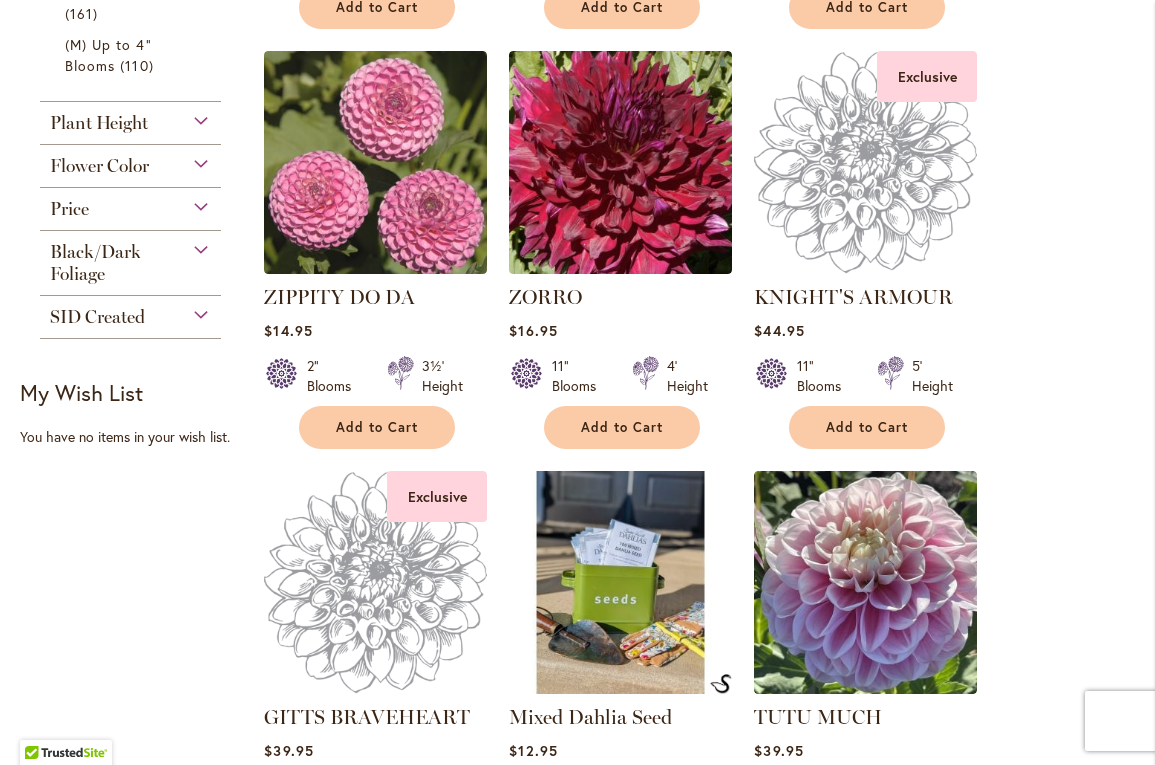 scroll, scrollTop: 1671, scrollLeft: 0, axis: vertical 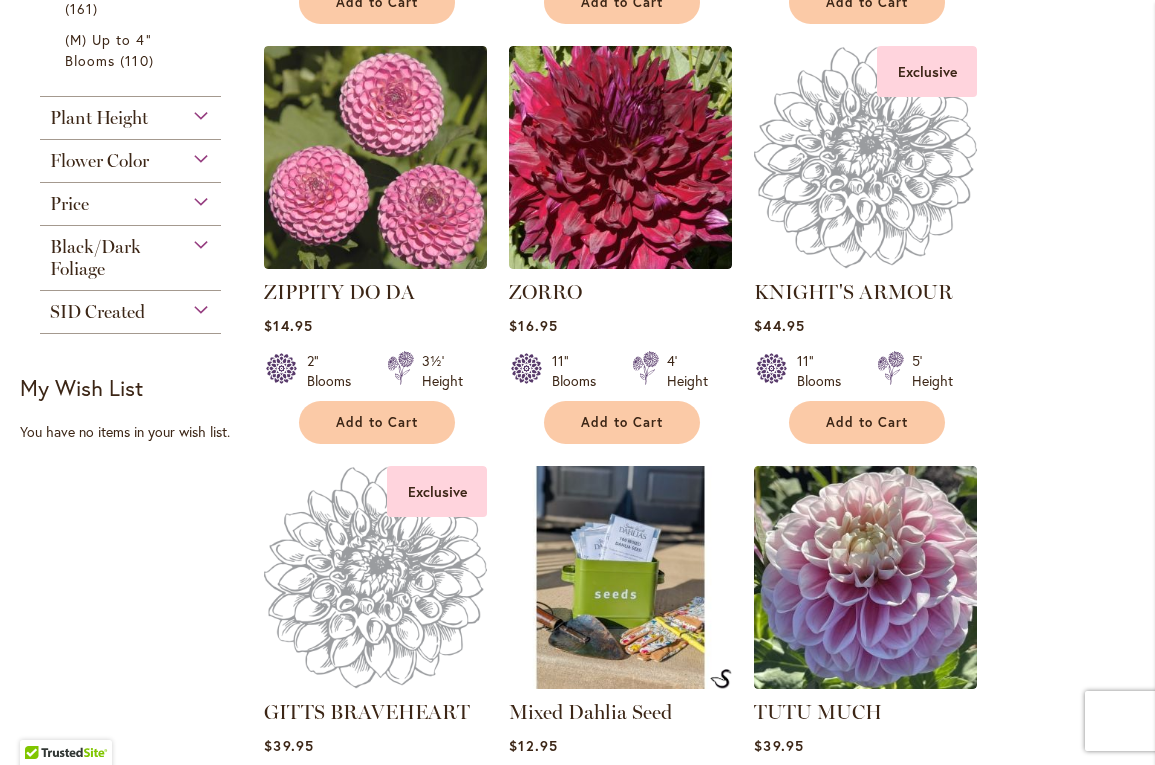 click on "SID Created" at bounding box center (130, 307) 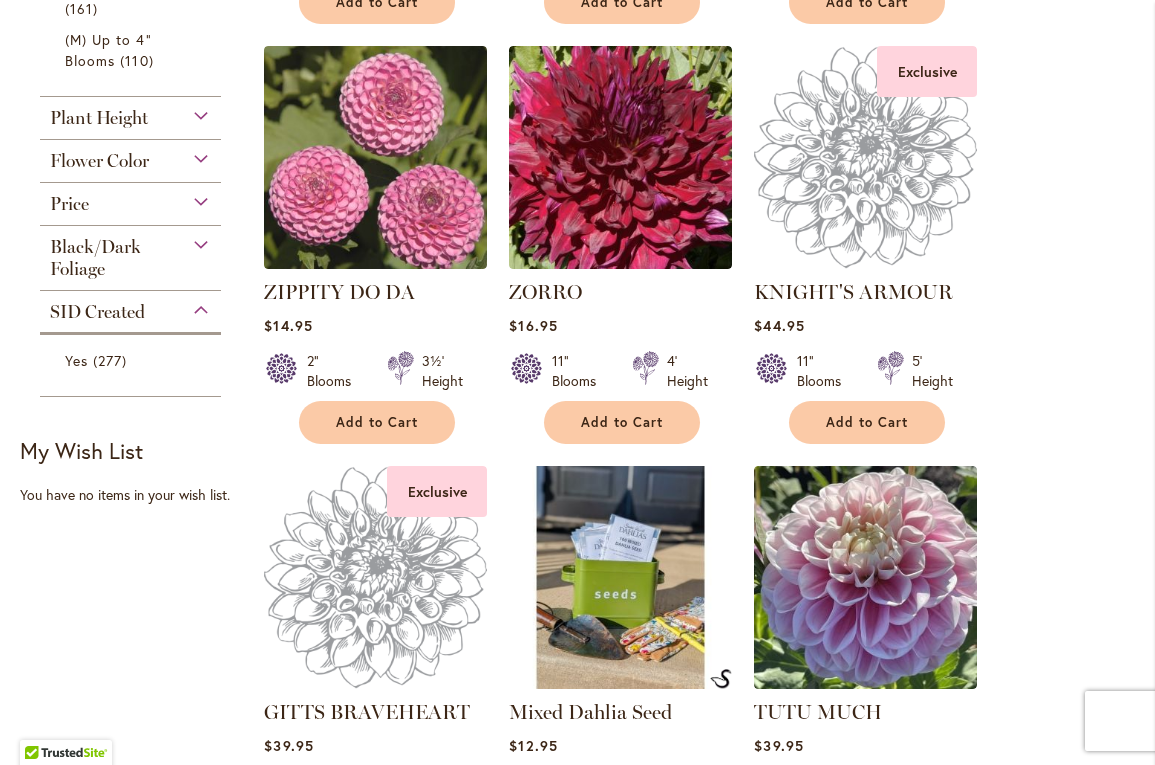 click on "SID Created" at bounding box center [130, 307] 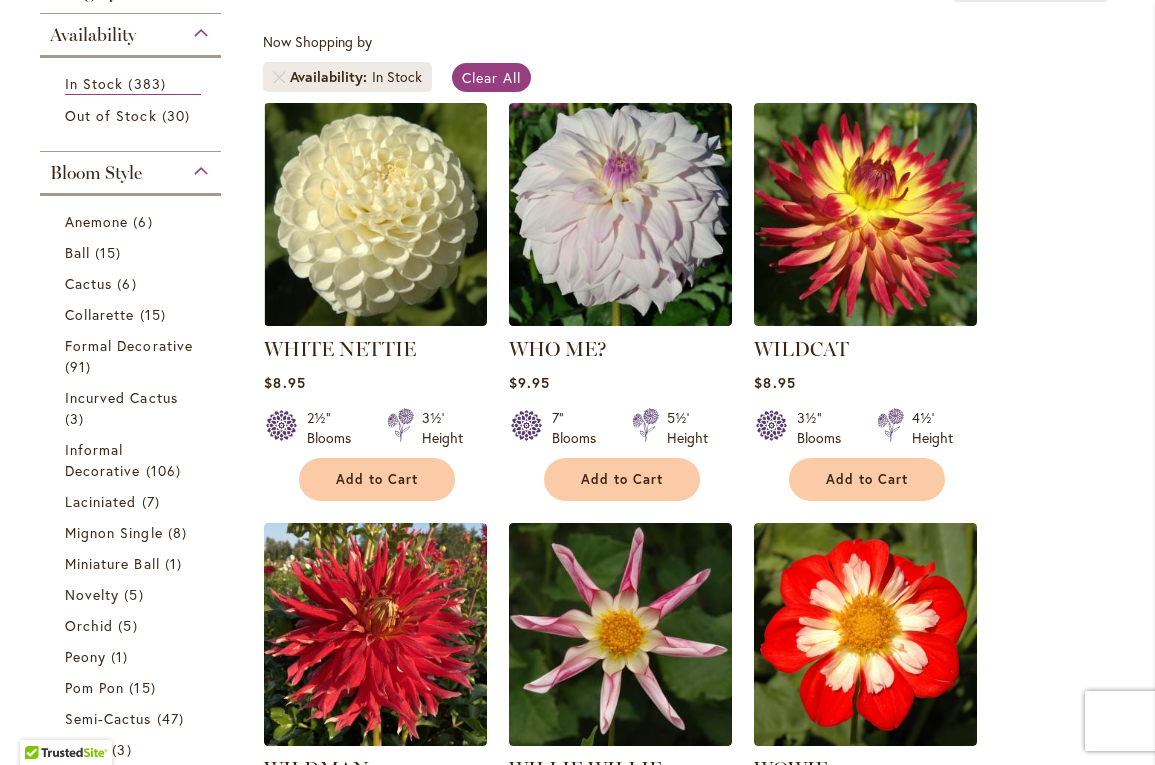 scroll, scrollTop: 0, scrollLeft: 0, axis: both 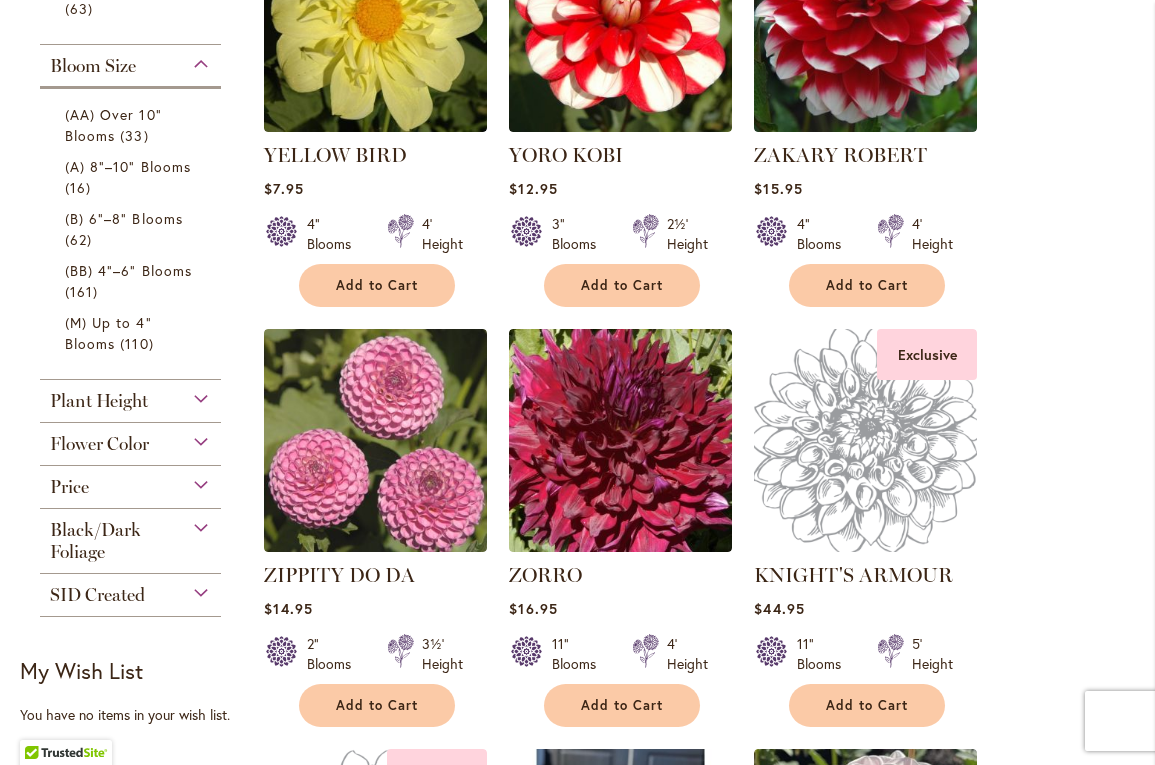 click at bounding box center (866, 440) 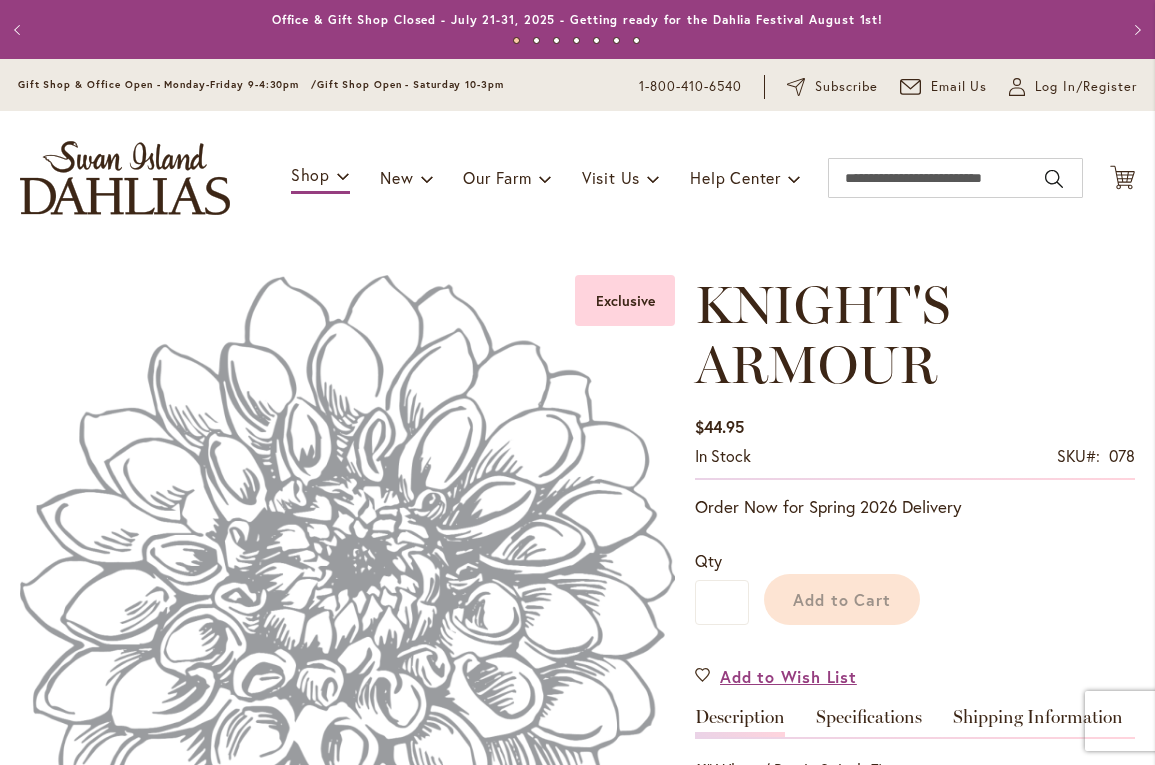 scroll, scrollTop: 0, scrollLeft: 0, axis: both 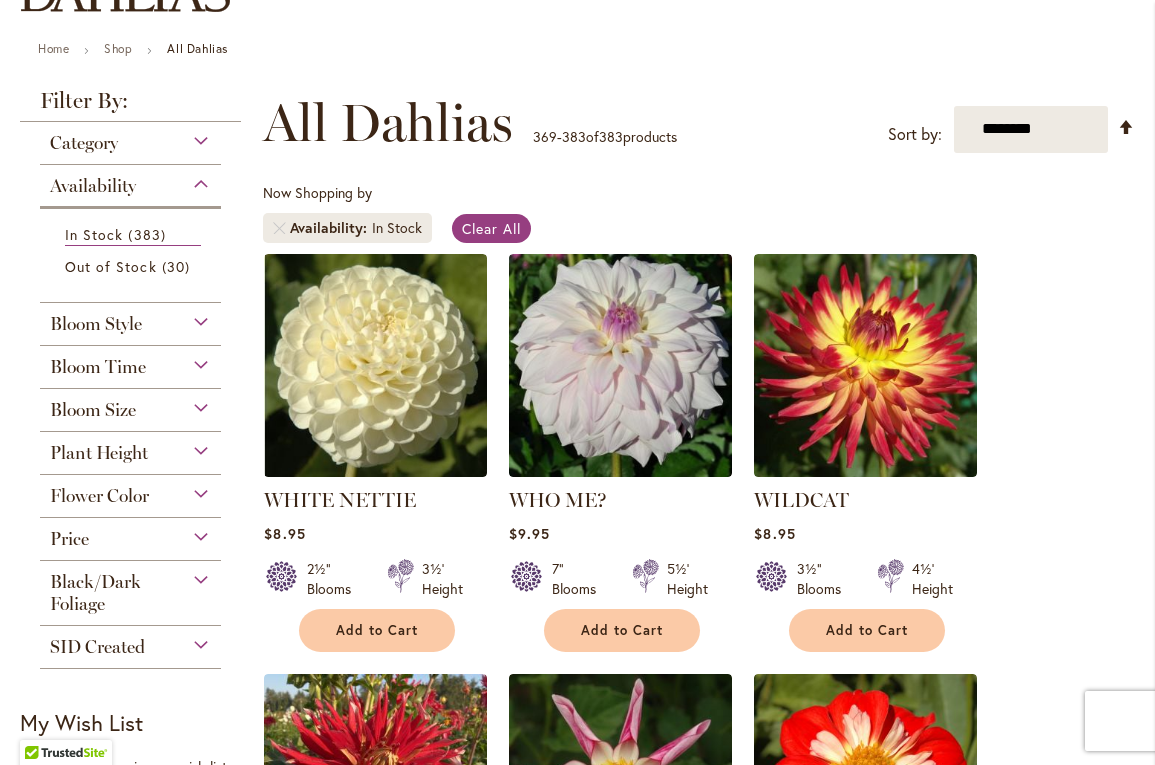 click on "Bloom Style" at bounding box center (130, 319) 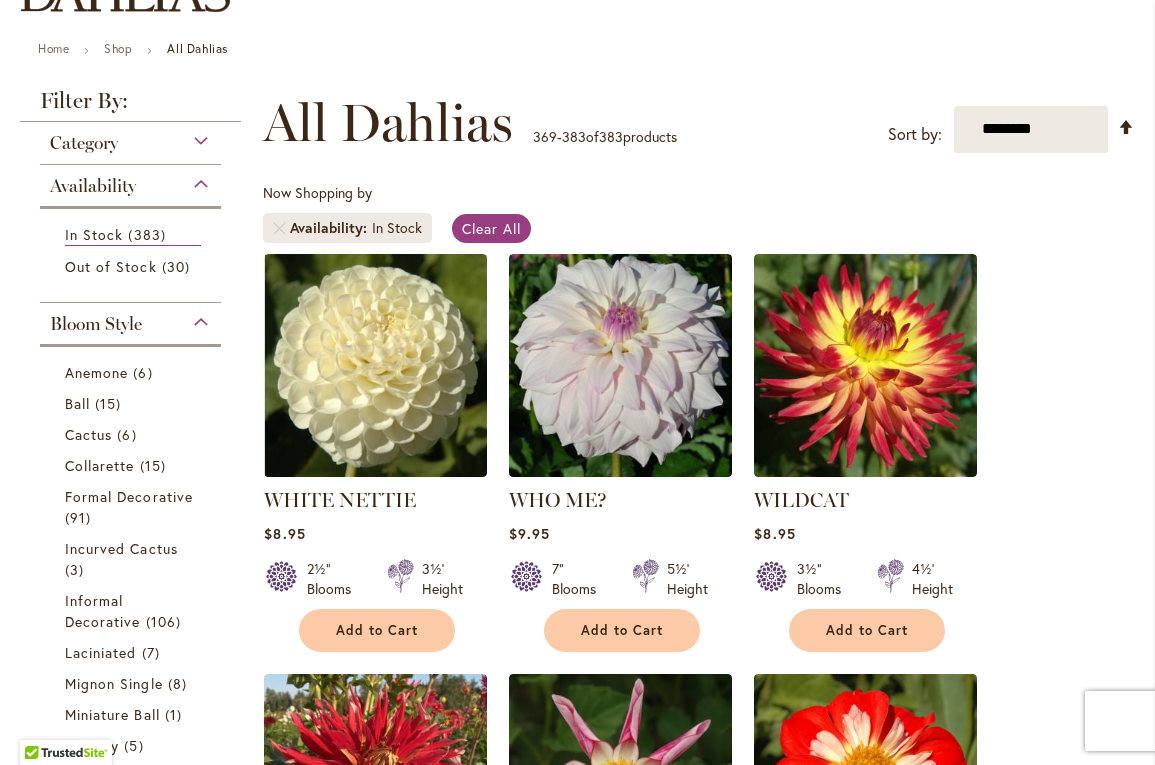 scroll, scrollTop: 504, scrollLeft: 0, axis: vertical 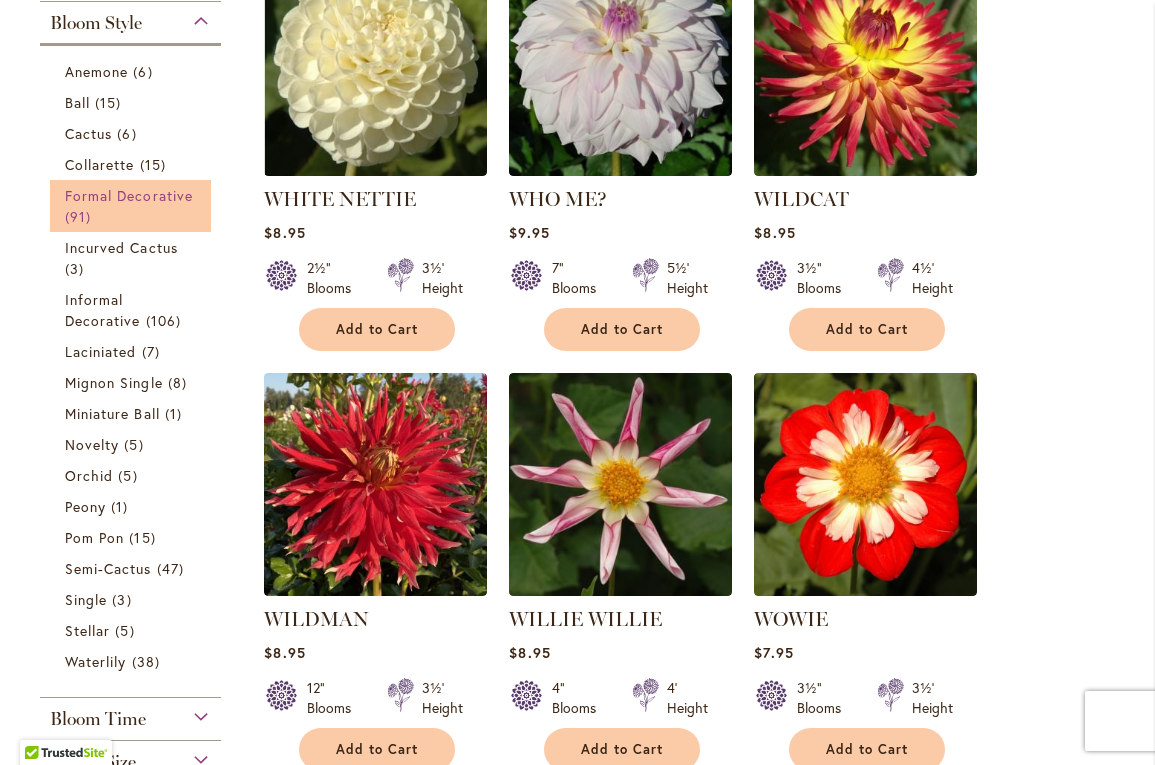 click on "Formal Decorative
91
items" at bounding box center [133, 206] 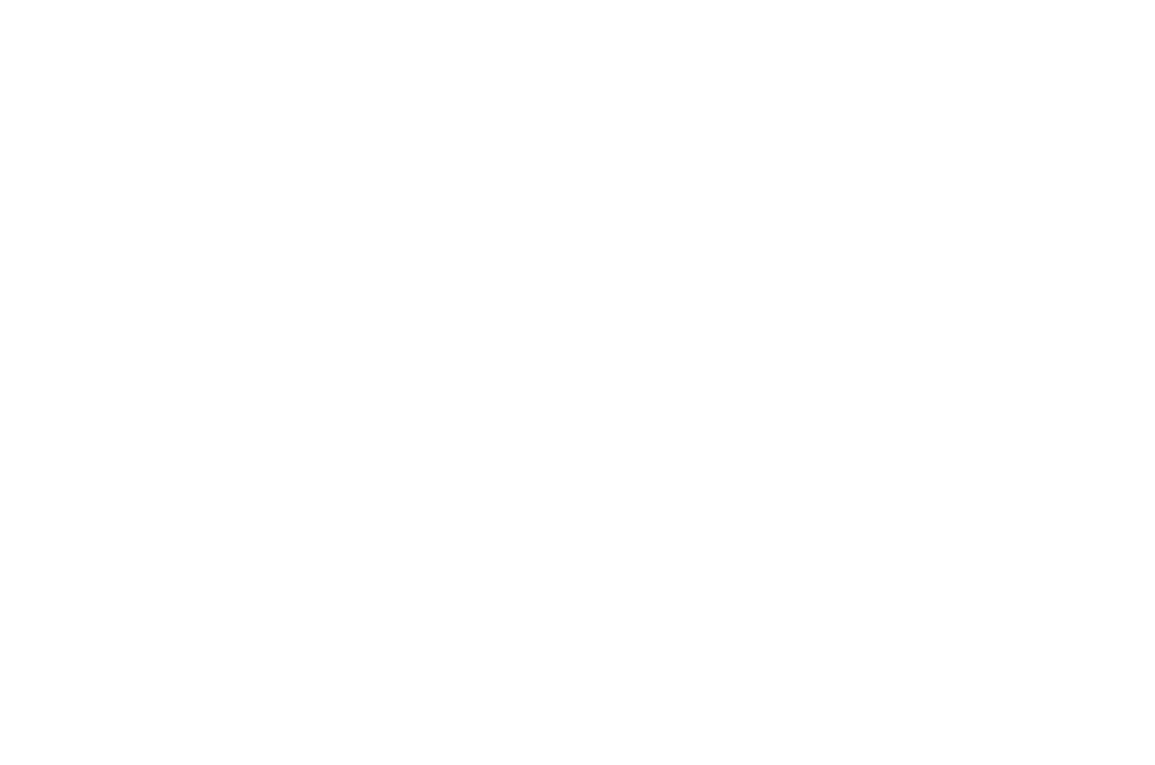 scroll, scrollTop: 0, scrollLeft: 0, axis: both 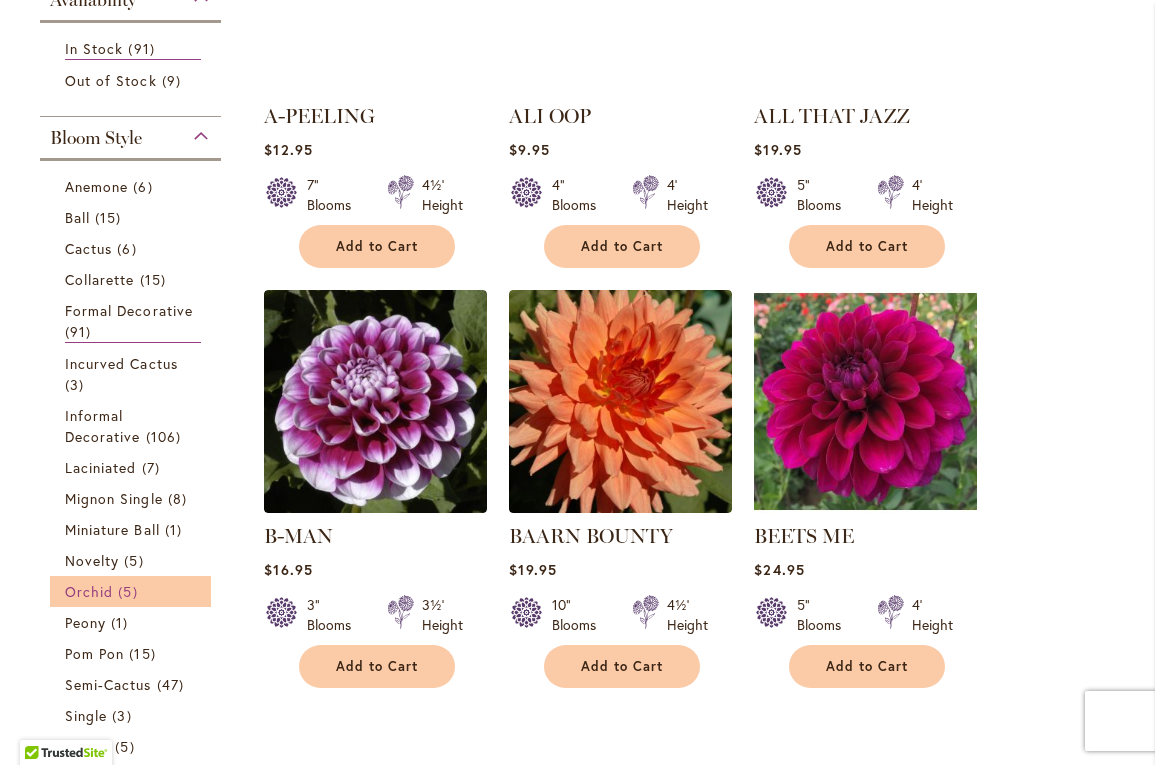 click on "5
items" at bounding box center (130, 591) 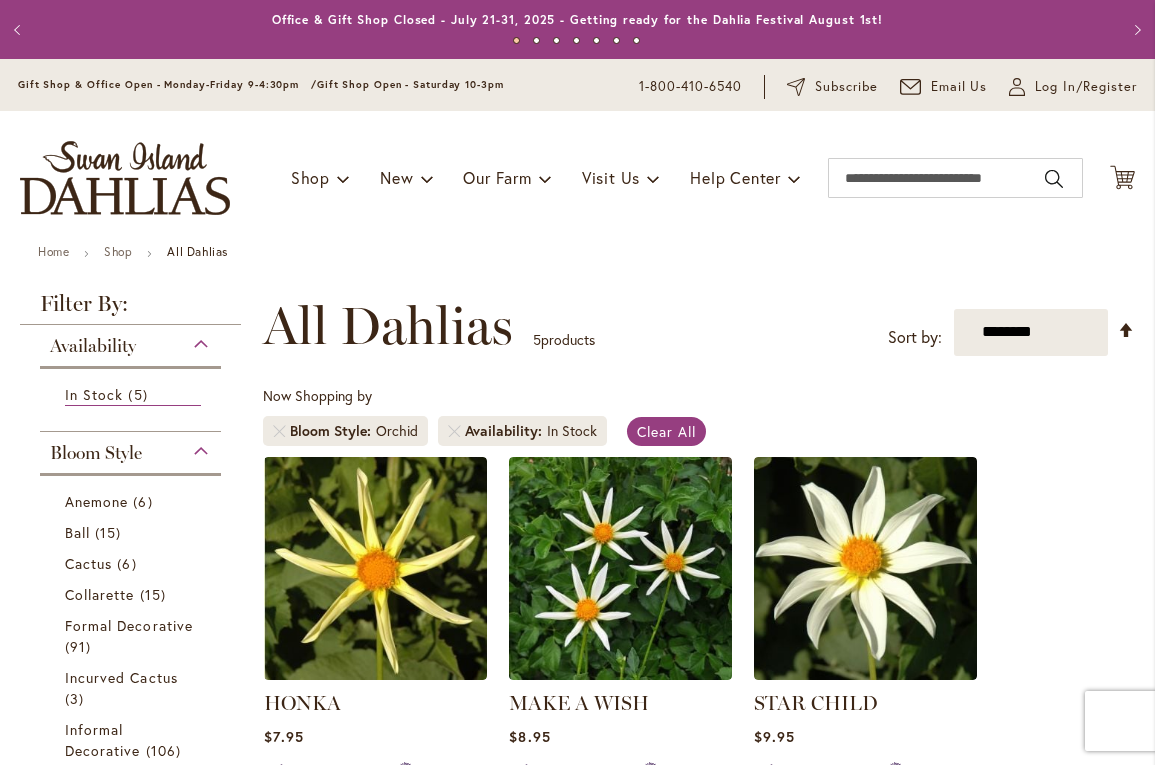 scroll, scrollTop: 0, scrollLeft: 0, axis: both 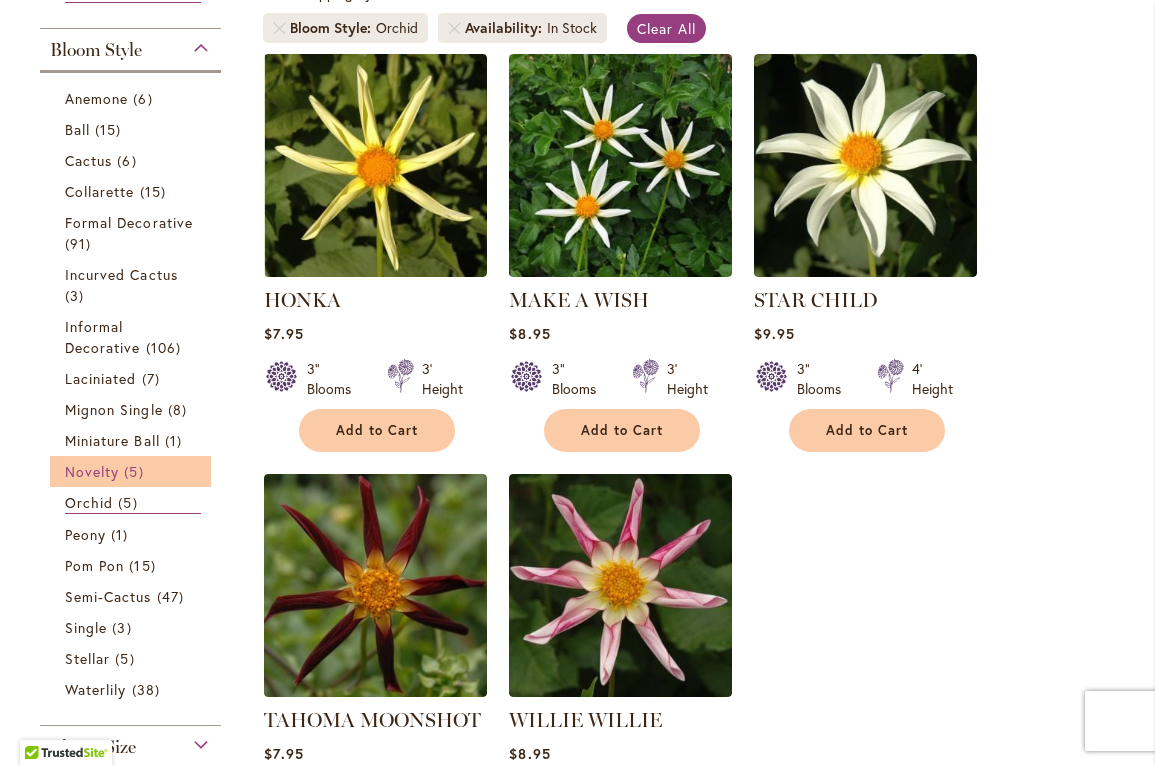 click on "Novelty
5
items" at bounding box center [133, 471] 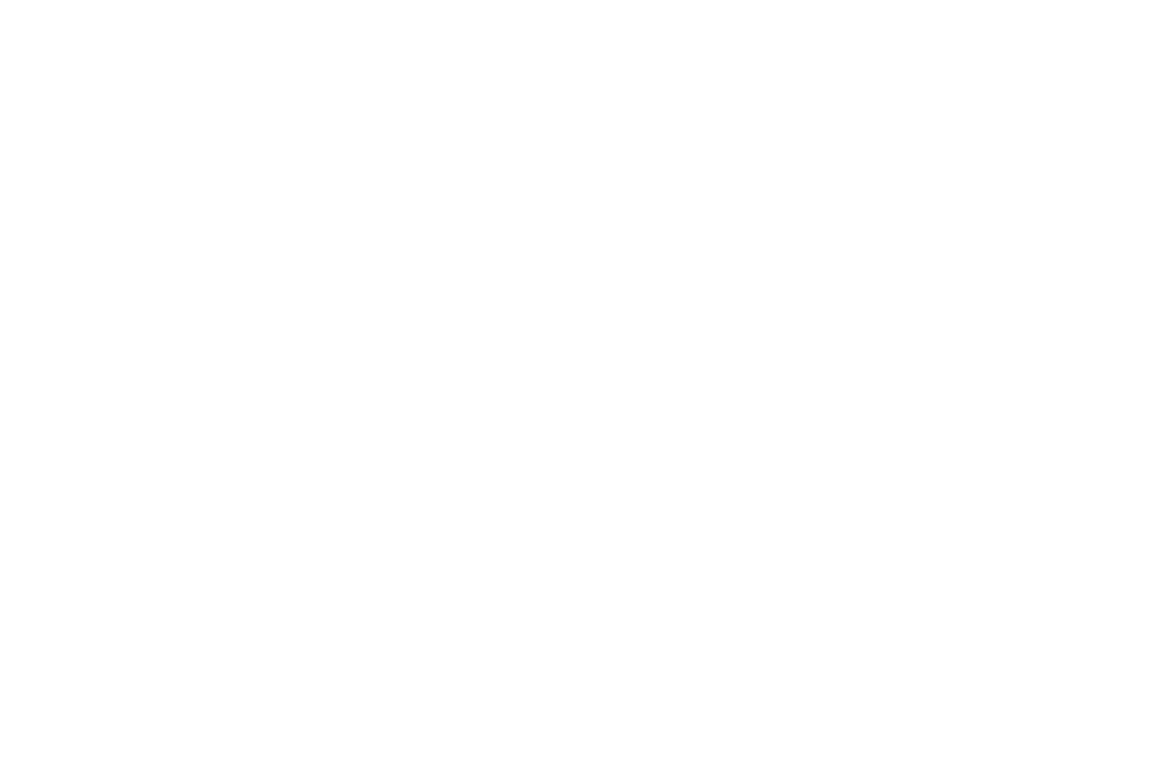 scroll, scrollTop: 0, scrollLeft: 0, axis: both 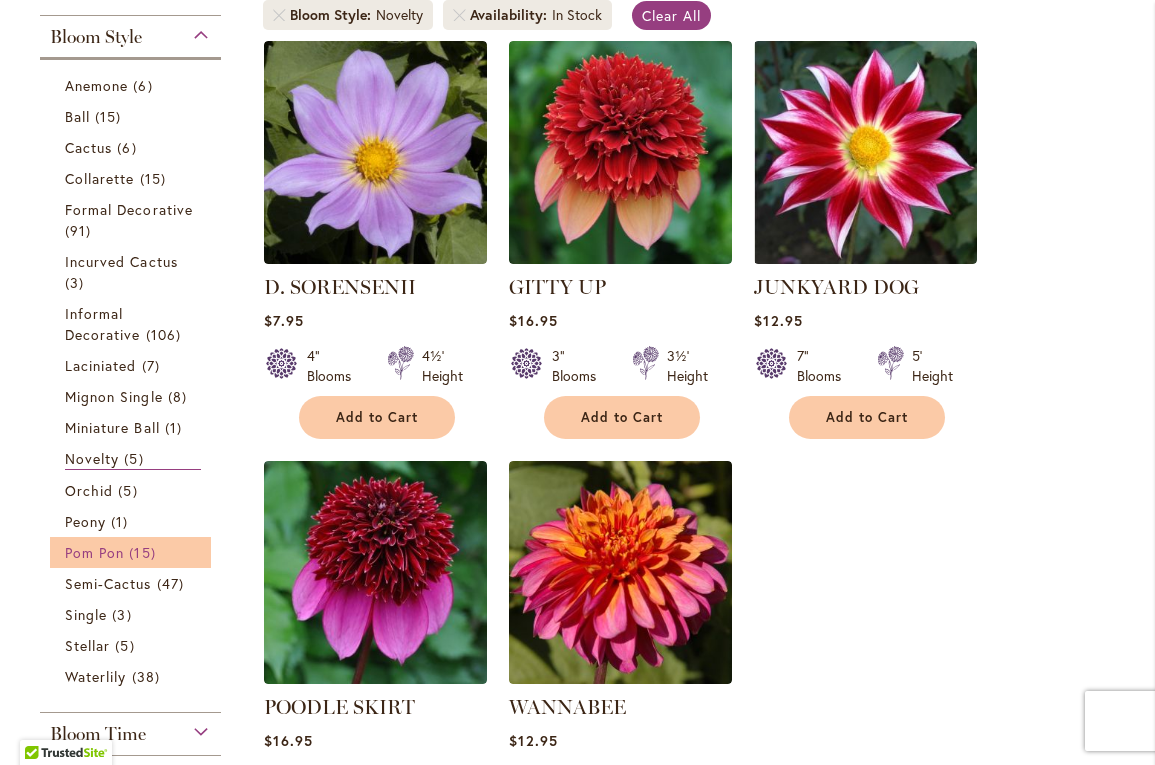 click on "Pom Pon" at bounding box center [94, 552] 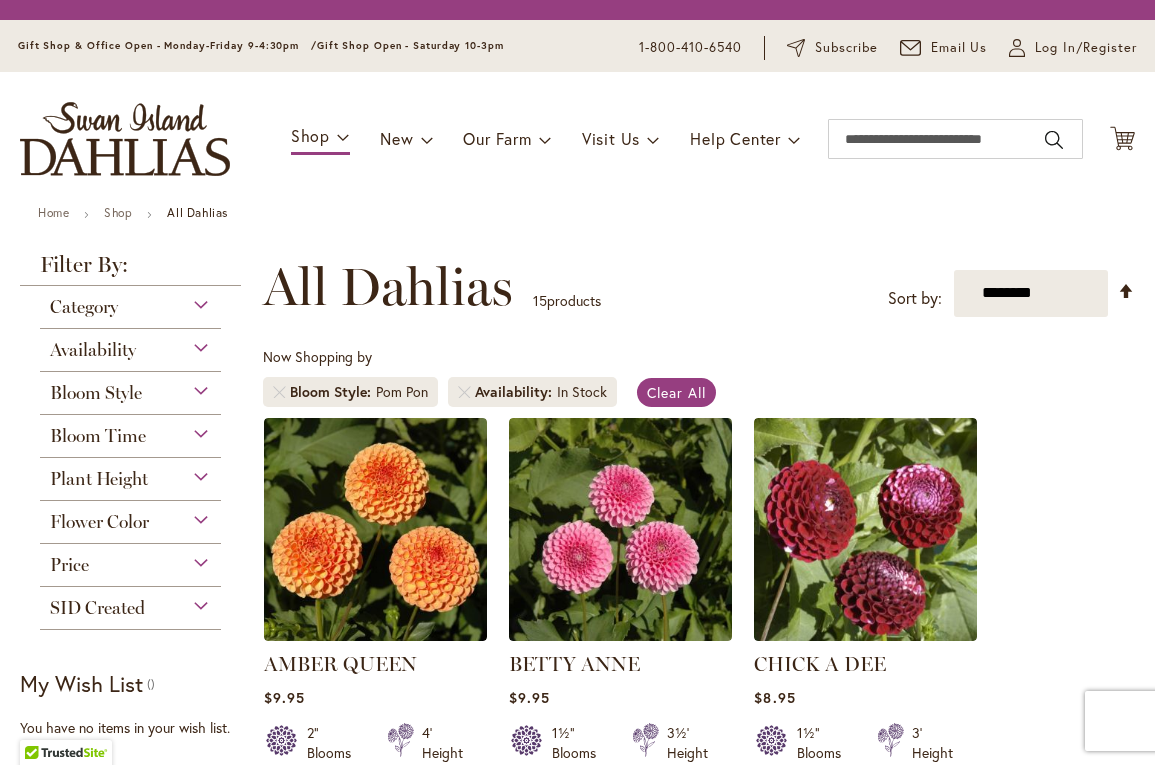 scroll, scrollTop: 0, scrollLeft: 0, axis: both 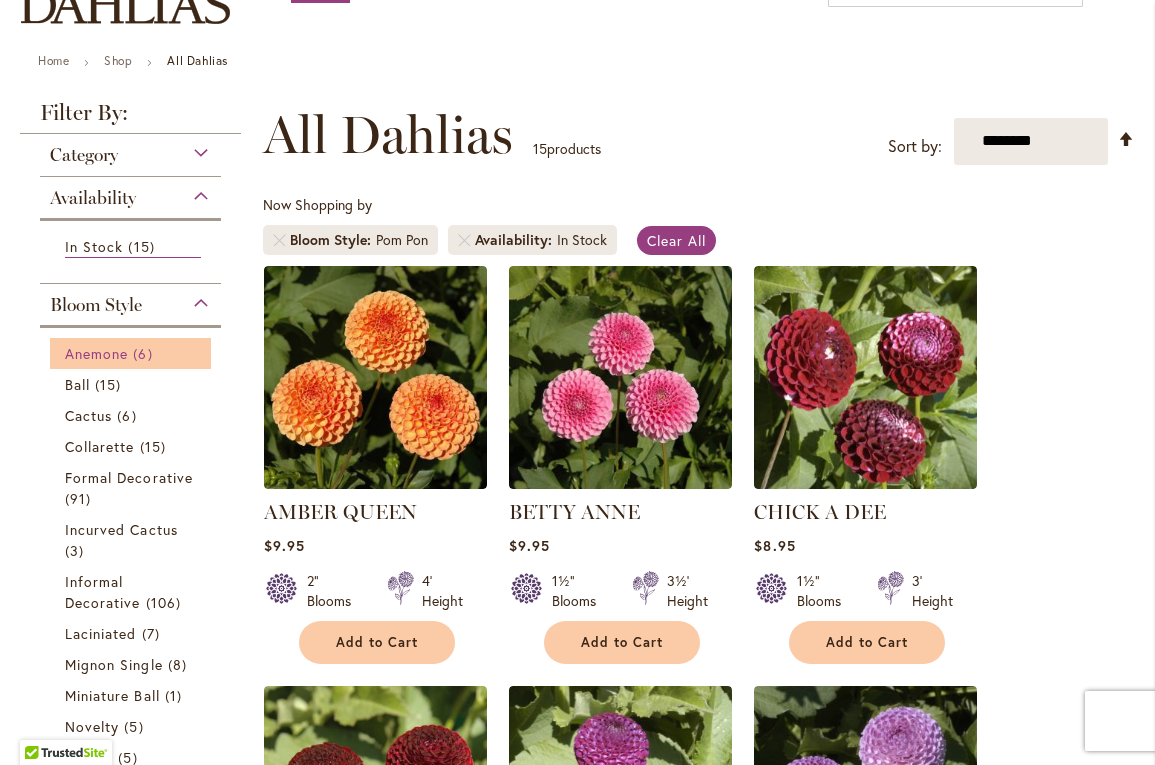 click on "Anemone" at bounding box center (96, 353) 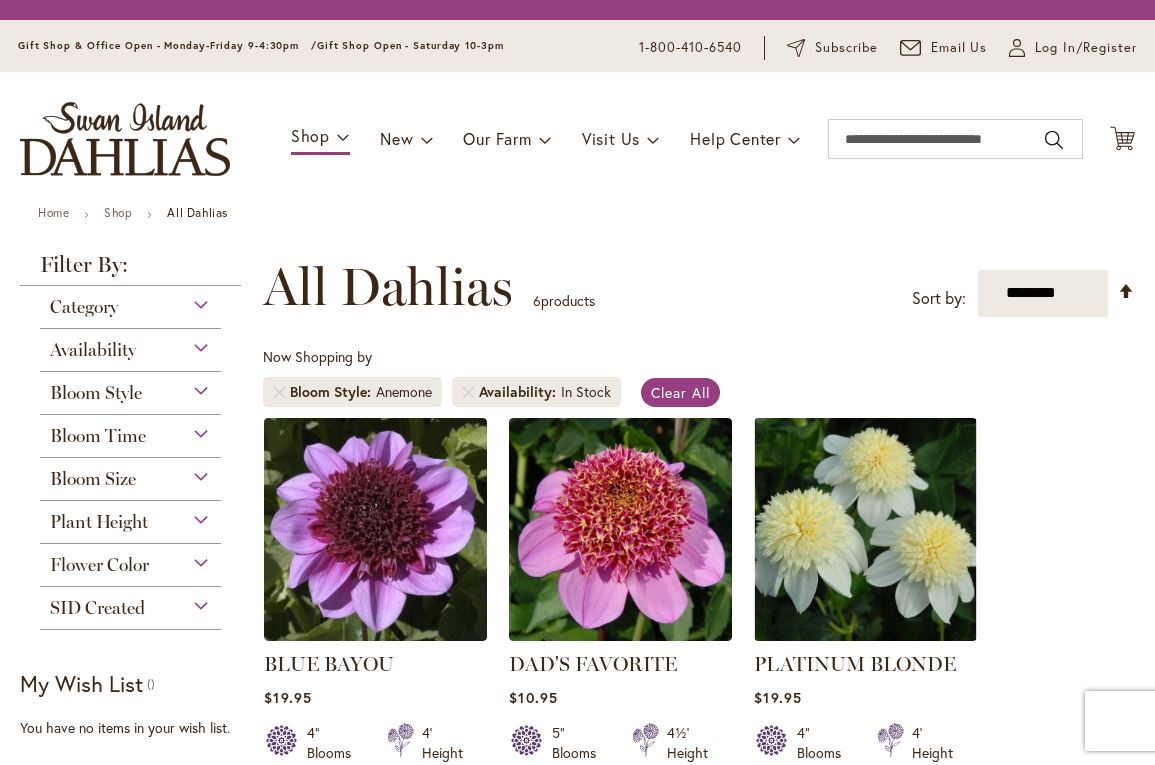 scroll, scrollTop: 0, scrollLeft: 0, axis: both 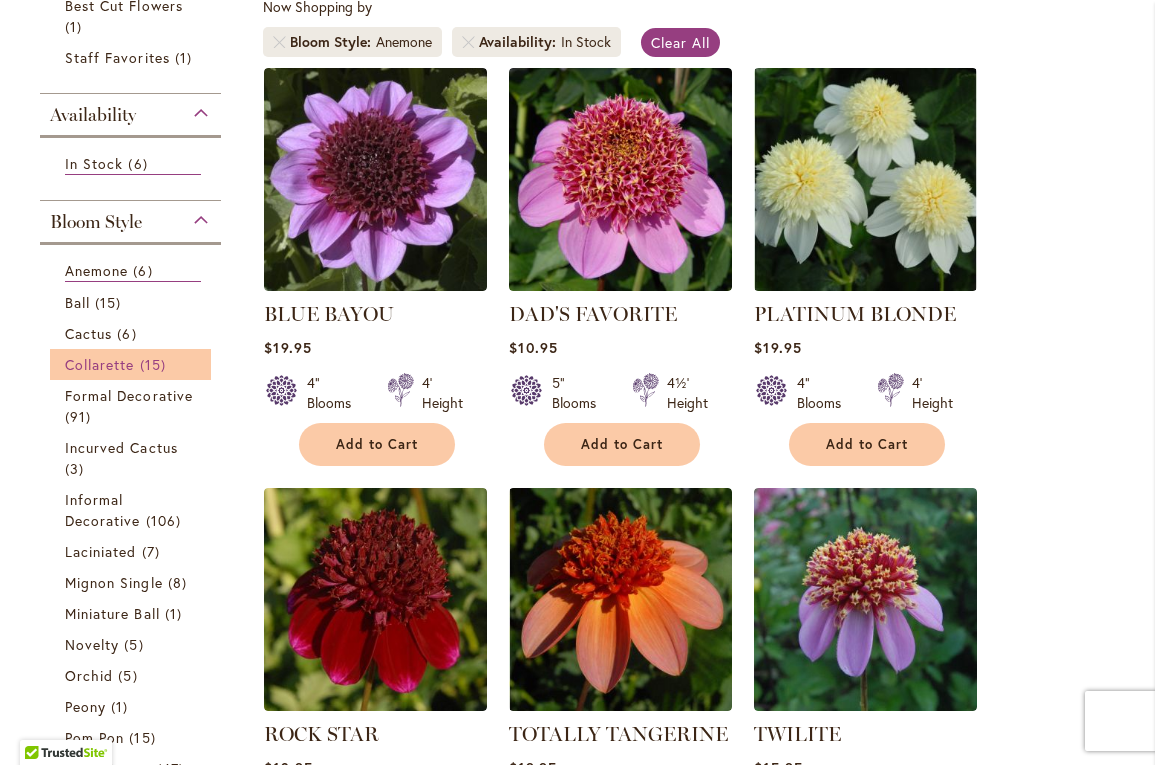 click on "Collarette" at bounding box center (100, 364) 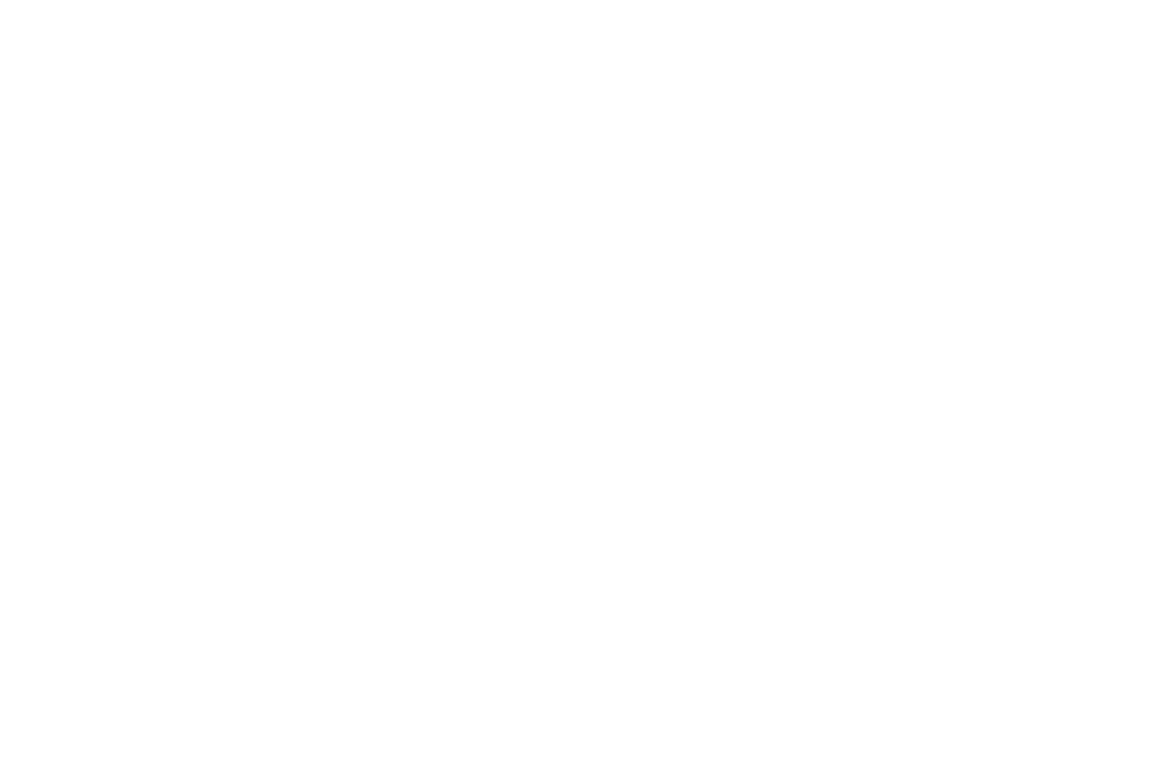 scroll, scrollTop: 0, scrollLeft: 0, axis: both 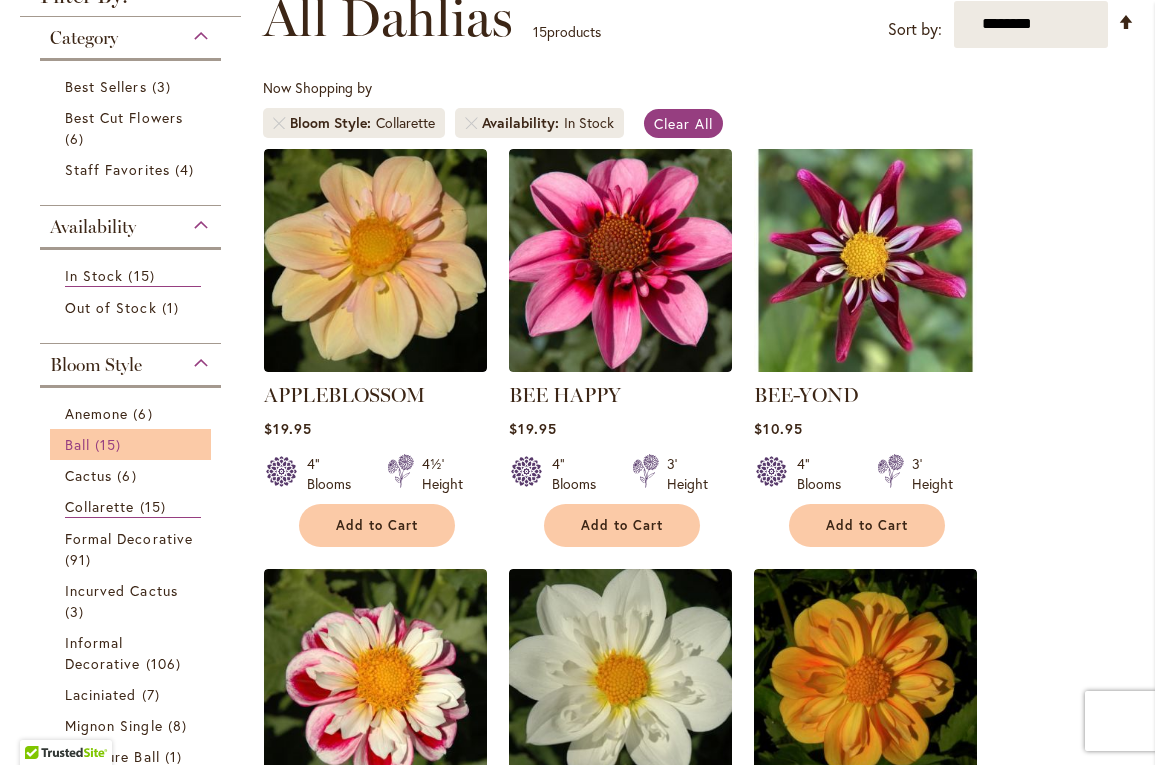 click on "15
items" at bounding box center [110, 444] 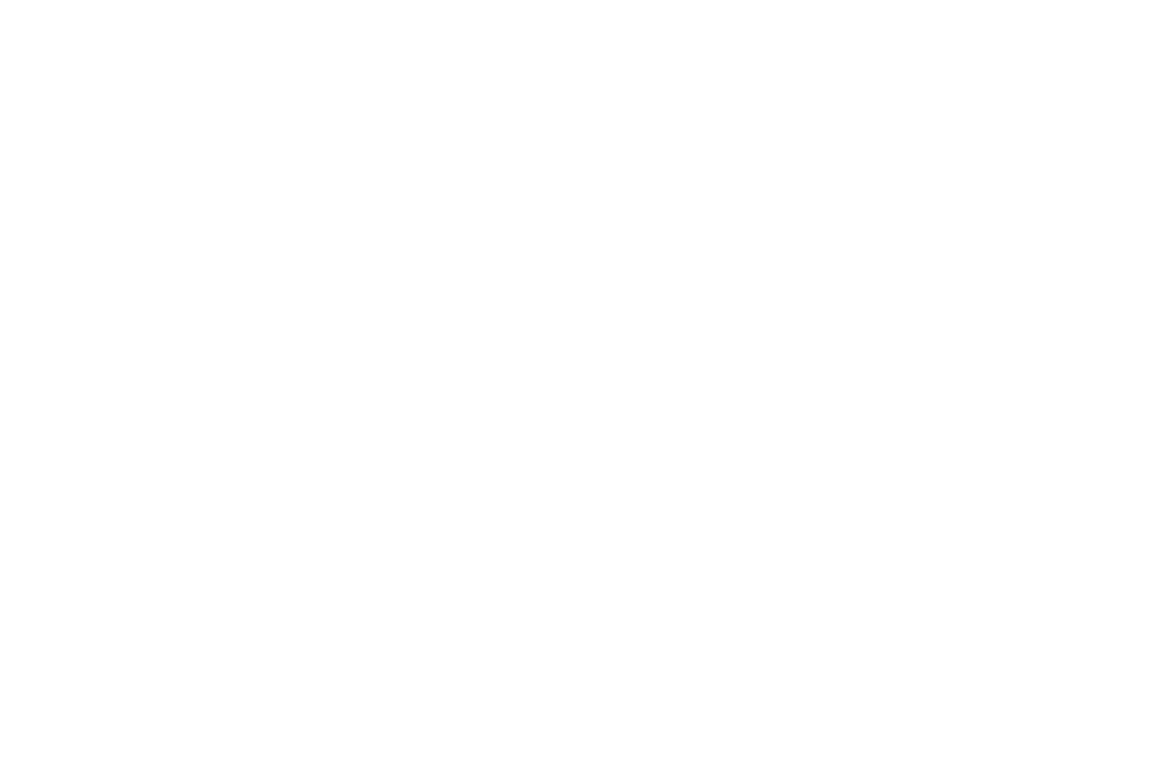 scroll, scrollTop: 0, scrollLeft: 0, axis: both 